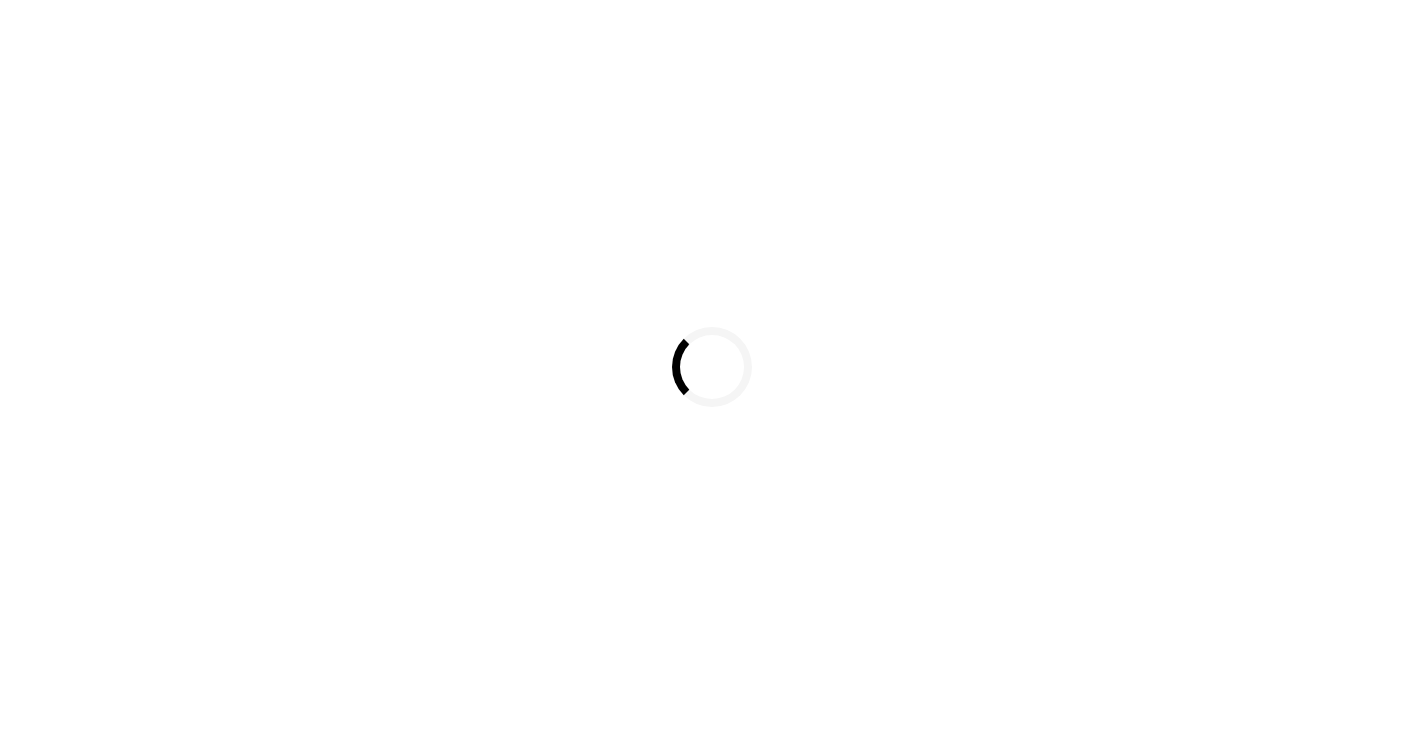 scroll, scrollTop: 0, scrollLeft: 0, axis: both 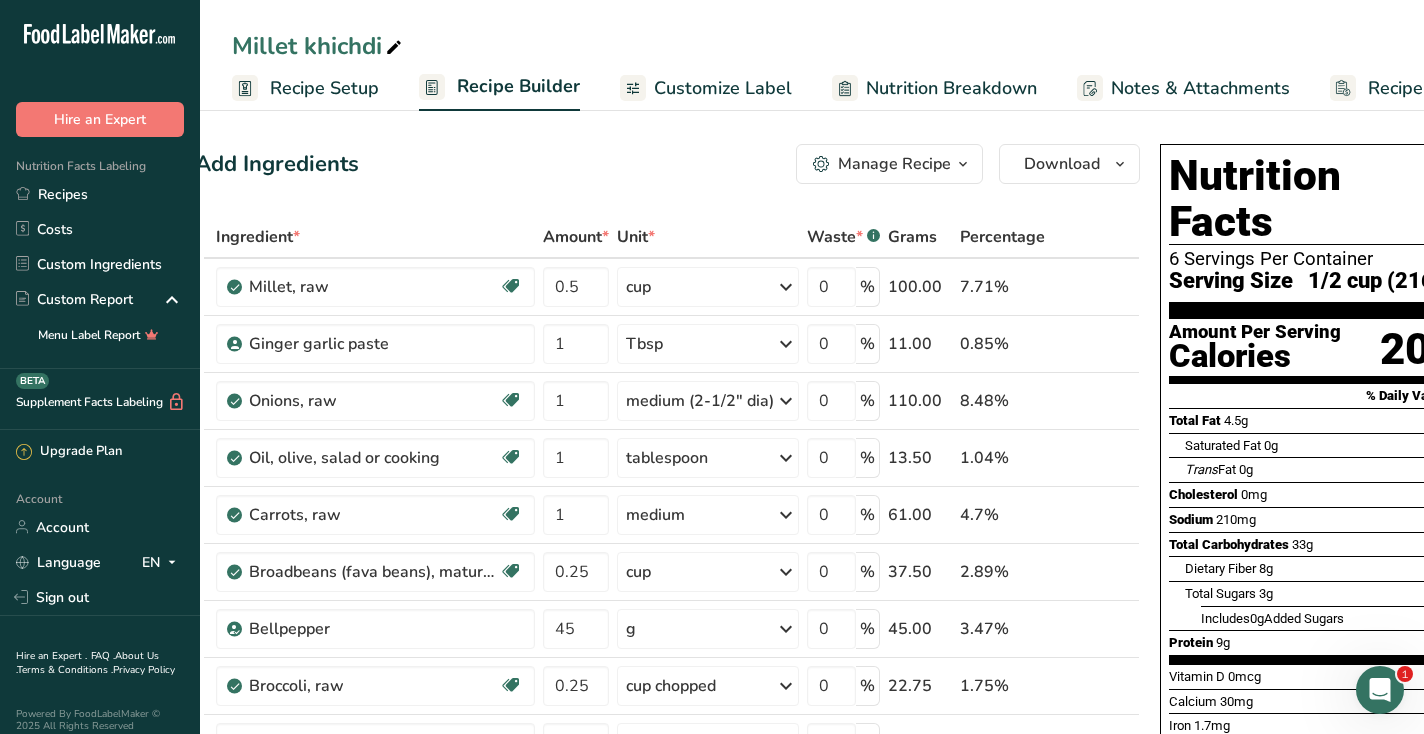 click on "Recipe Setup" at bounding box center (324, 88) 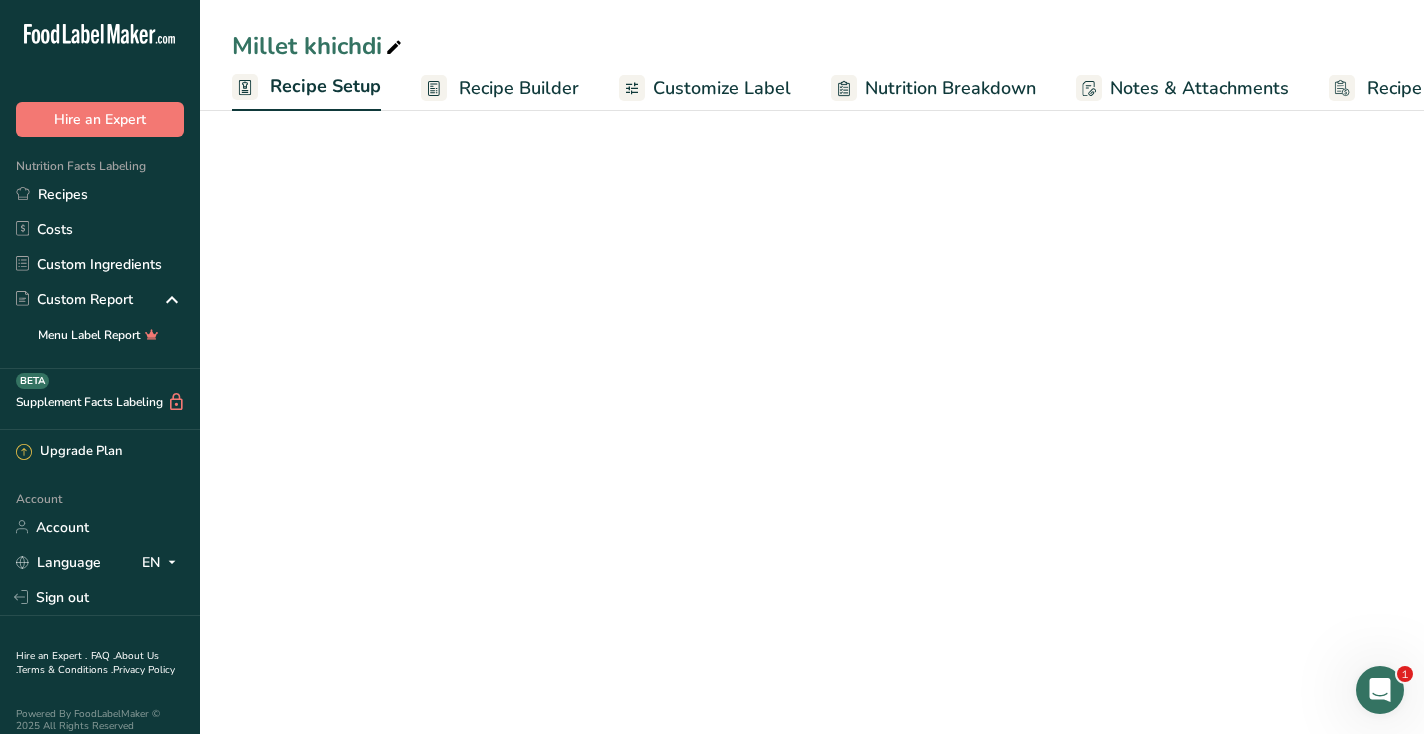 scroll, scrollTop: 0, scrollLeft: 7, axis: horizontal 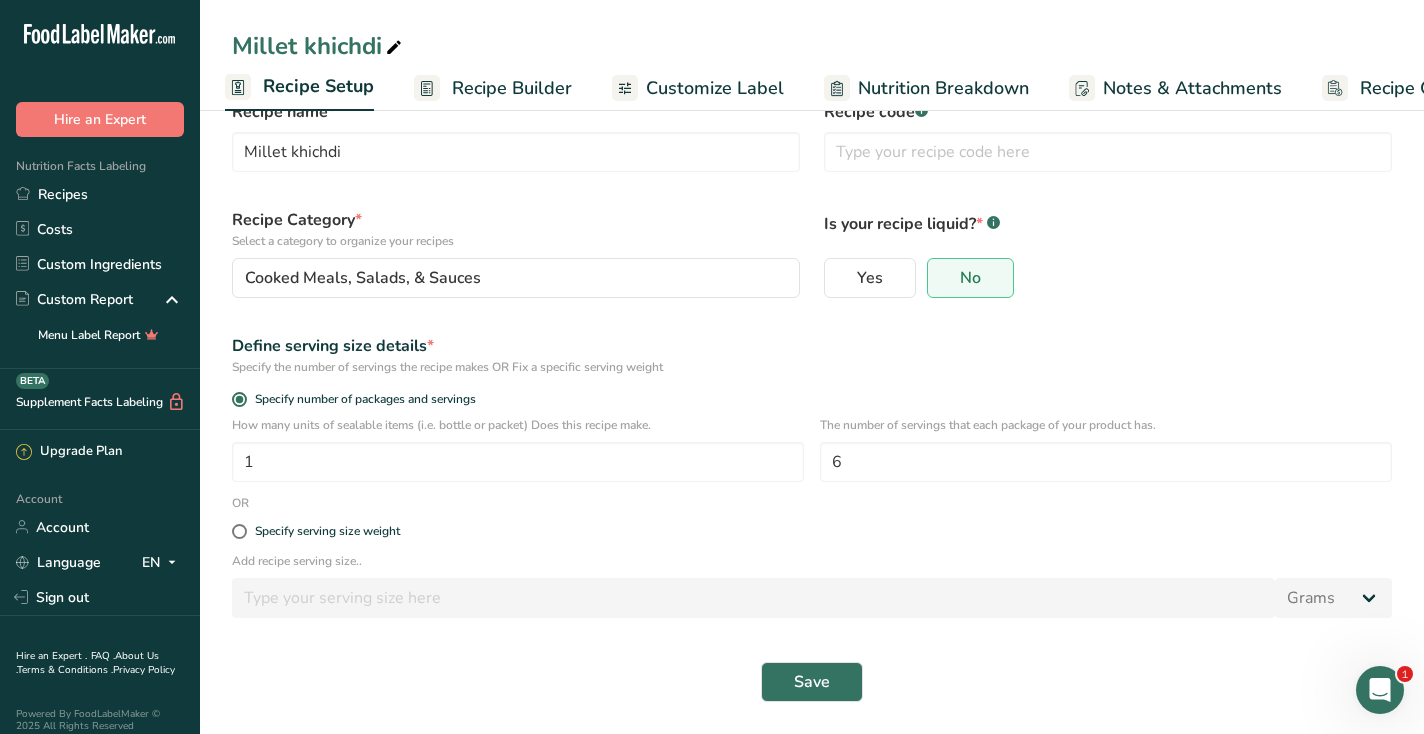 click on "Recipe name *" at bounding box center [516, 112] 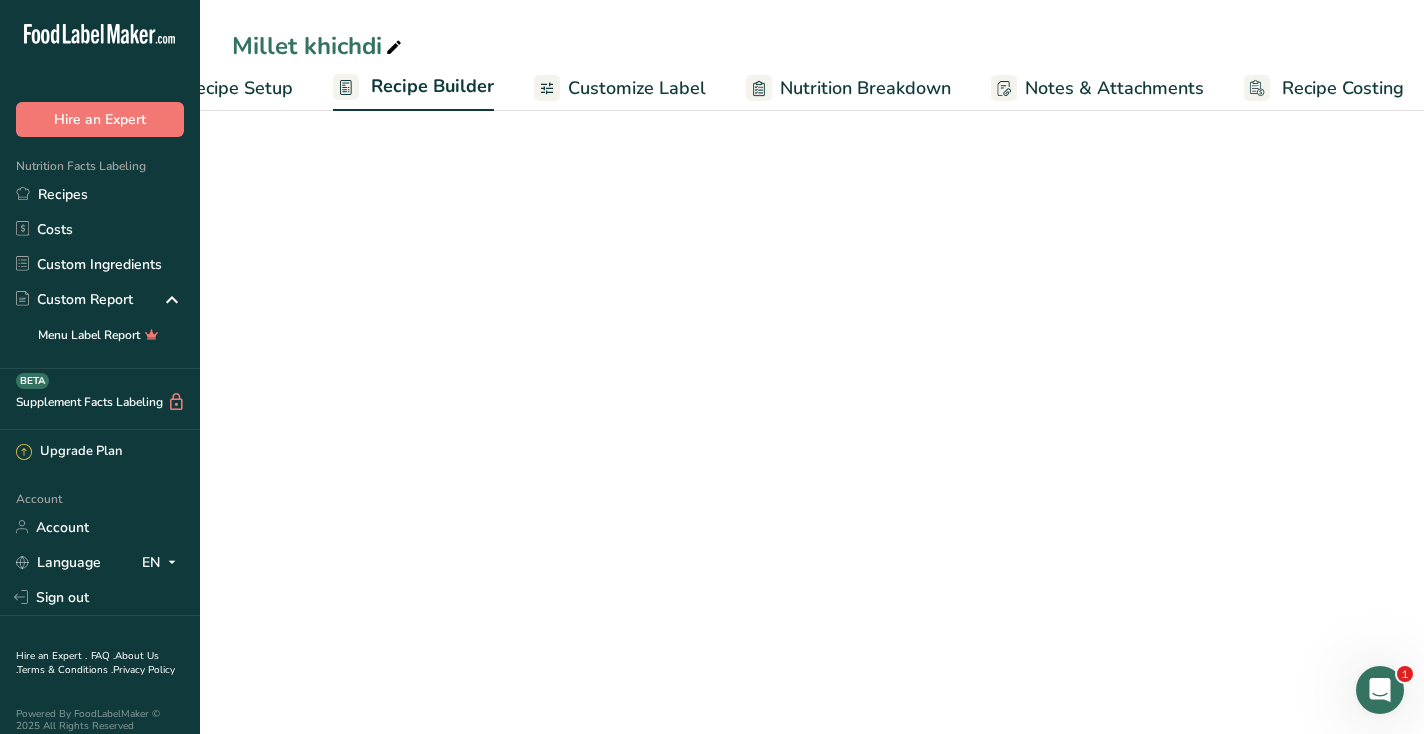 scroll, scrollTop: 0, scrollLeft: 97, axis: horizontal 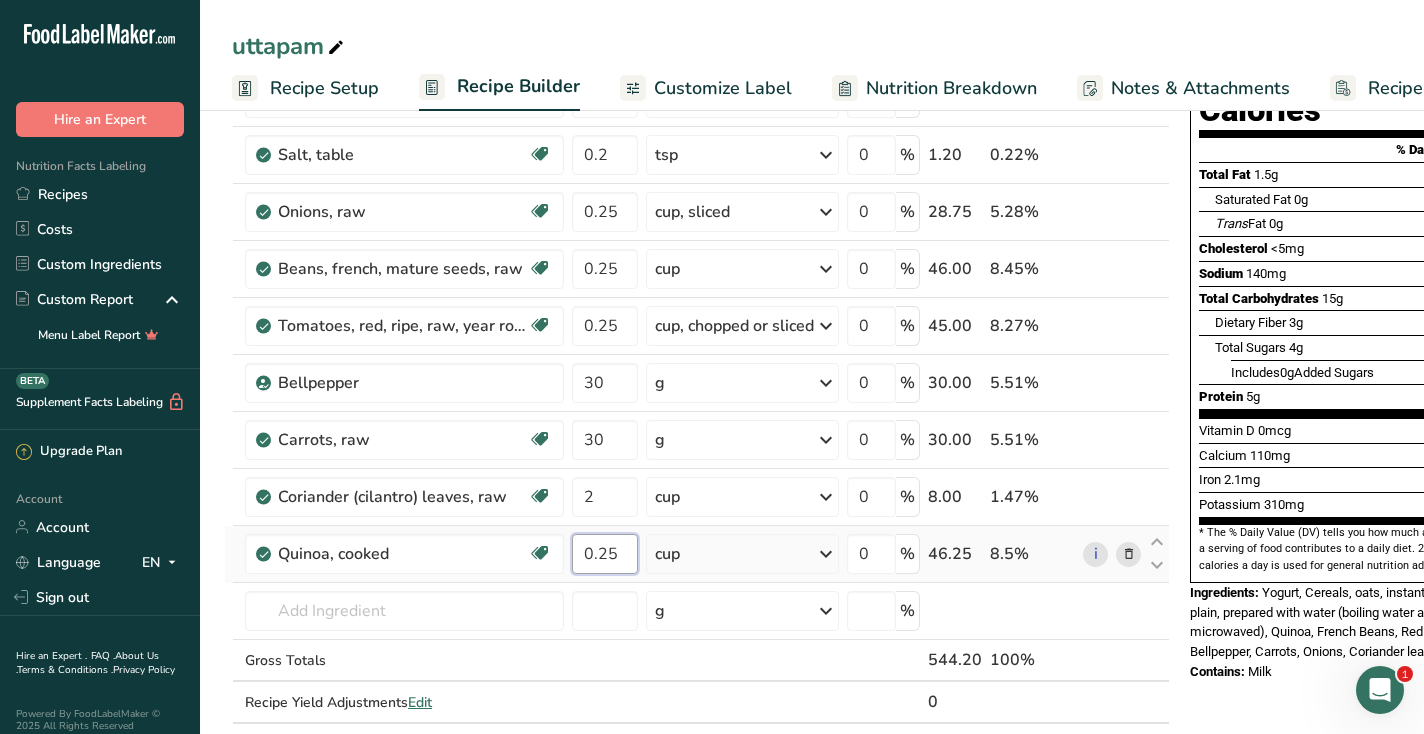 click on "0.25" at bounding box center (605, 554) 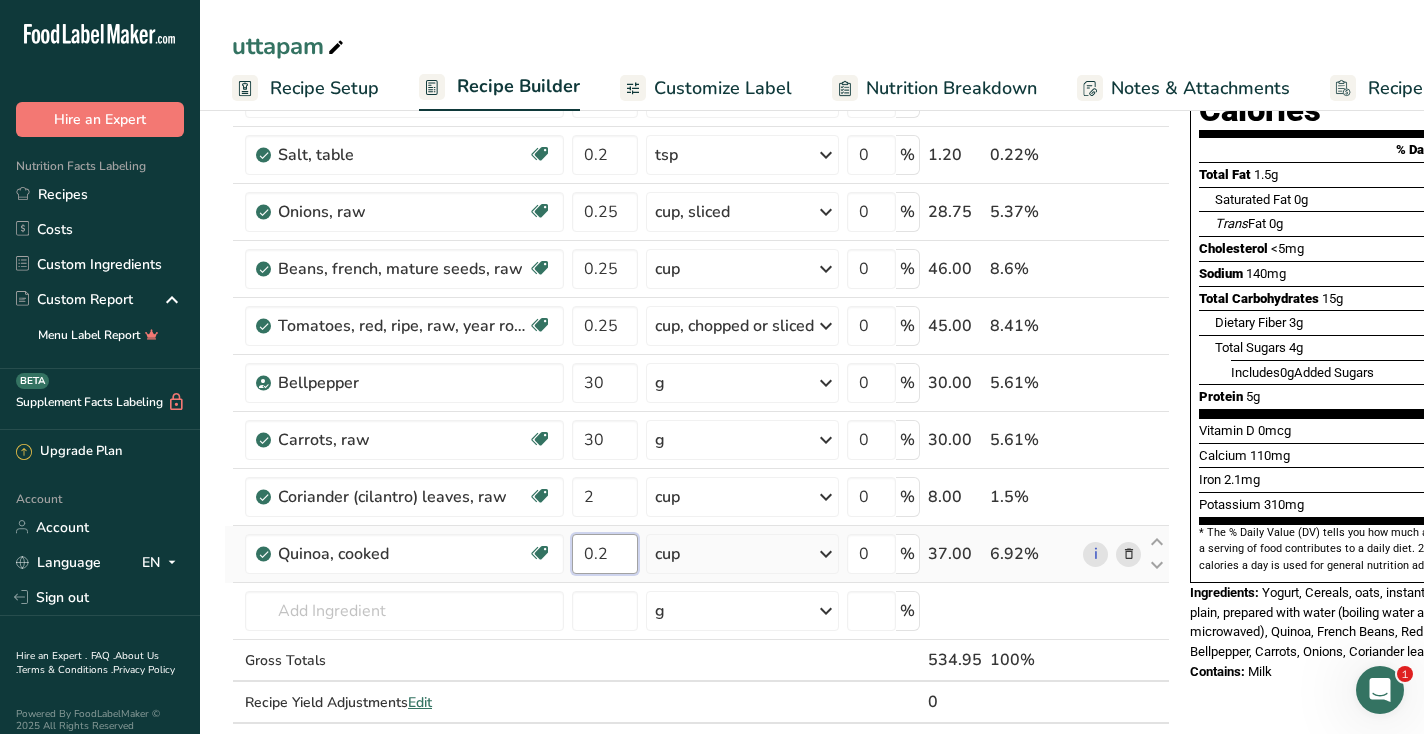 type on "0" 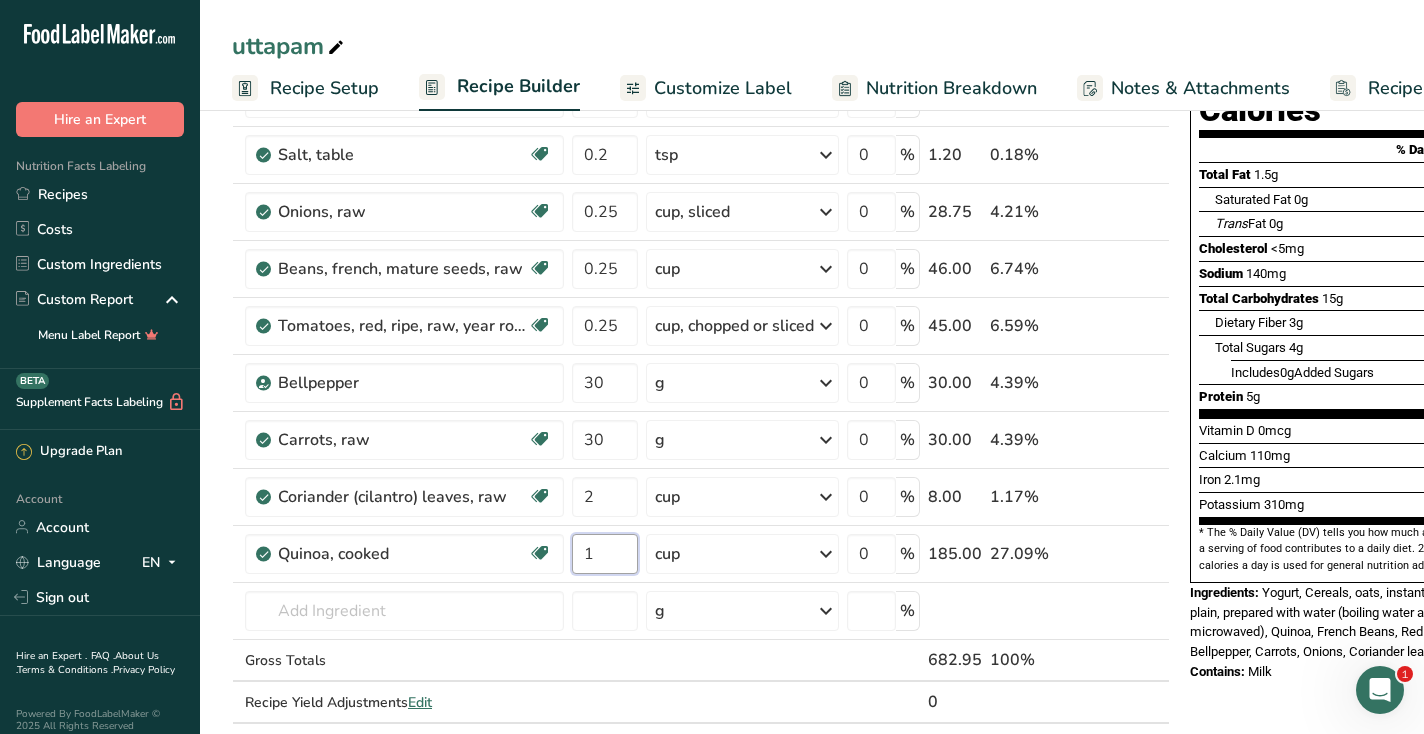 type on "1" 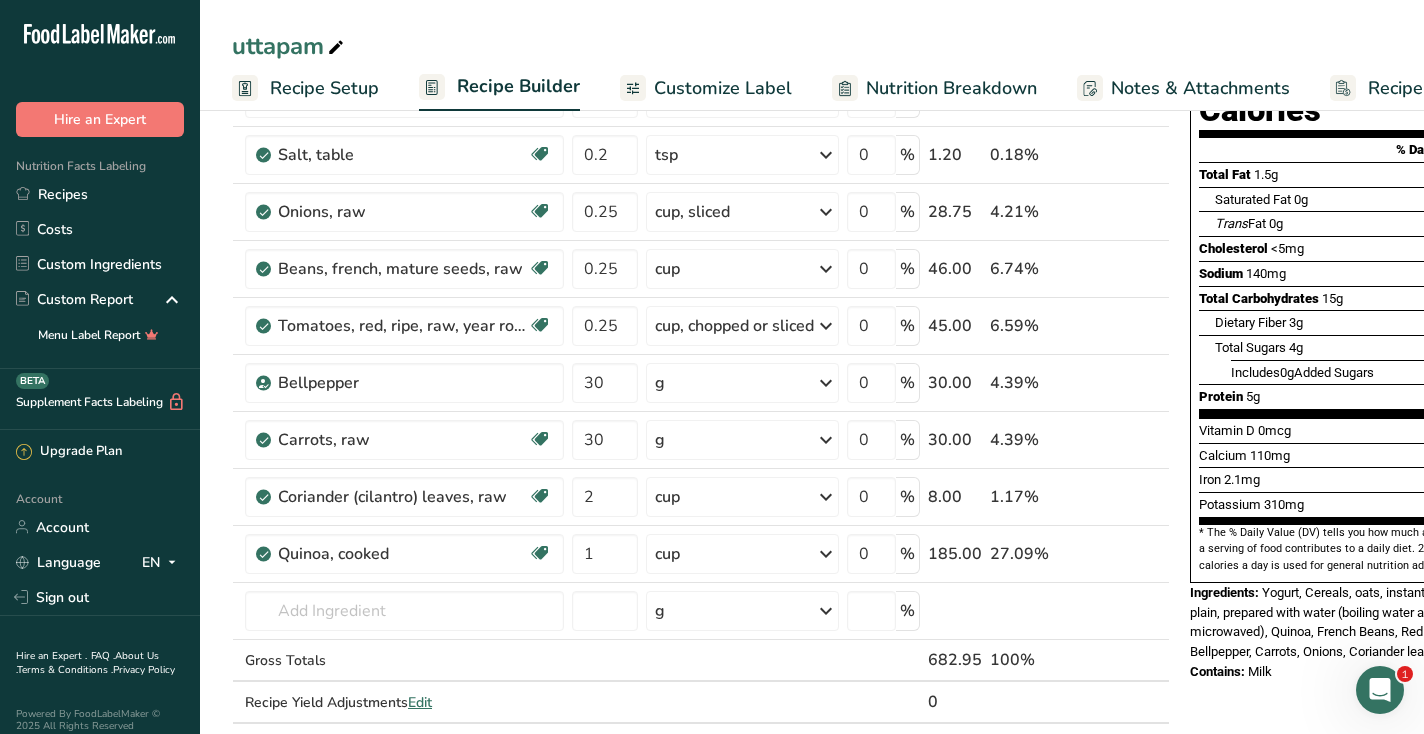 click on "Nutrition Facts
5 Servings Per Container
Serving Size
109g
Amount Per Serving
Calories
90
% Daily Value *
Total Fat
1.5g
2%
Saturated Fat
0g
2%
Trans  Fat
0g
Cholesterol
<5mg
1%
Sodium
140mg
6%
Total Carbohydrates
15g
6%
Dietary Fiber
3g
12%" at bounding box center [1342, 645] 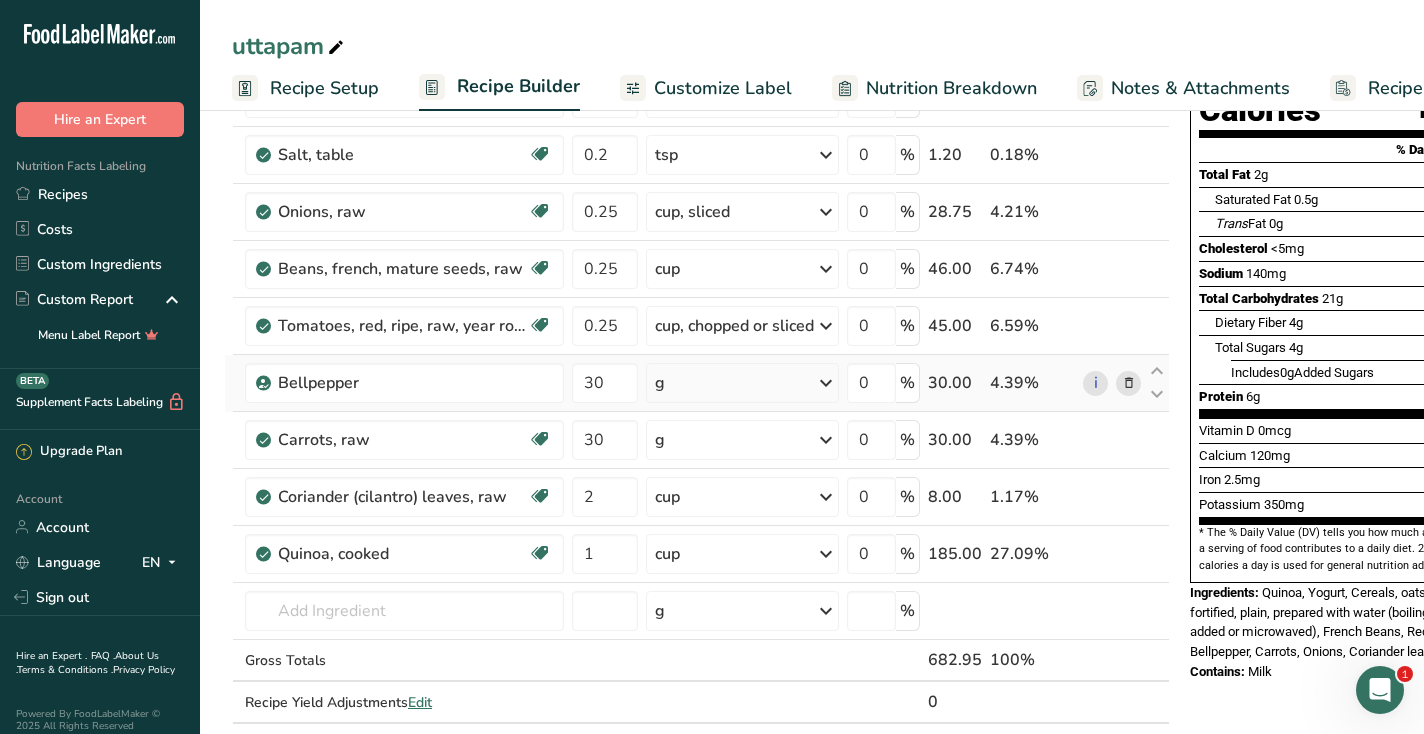 click on "g" at bounding box center (742, 383) 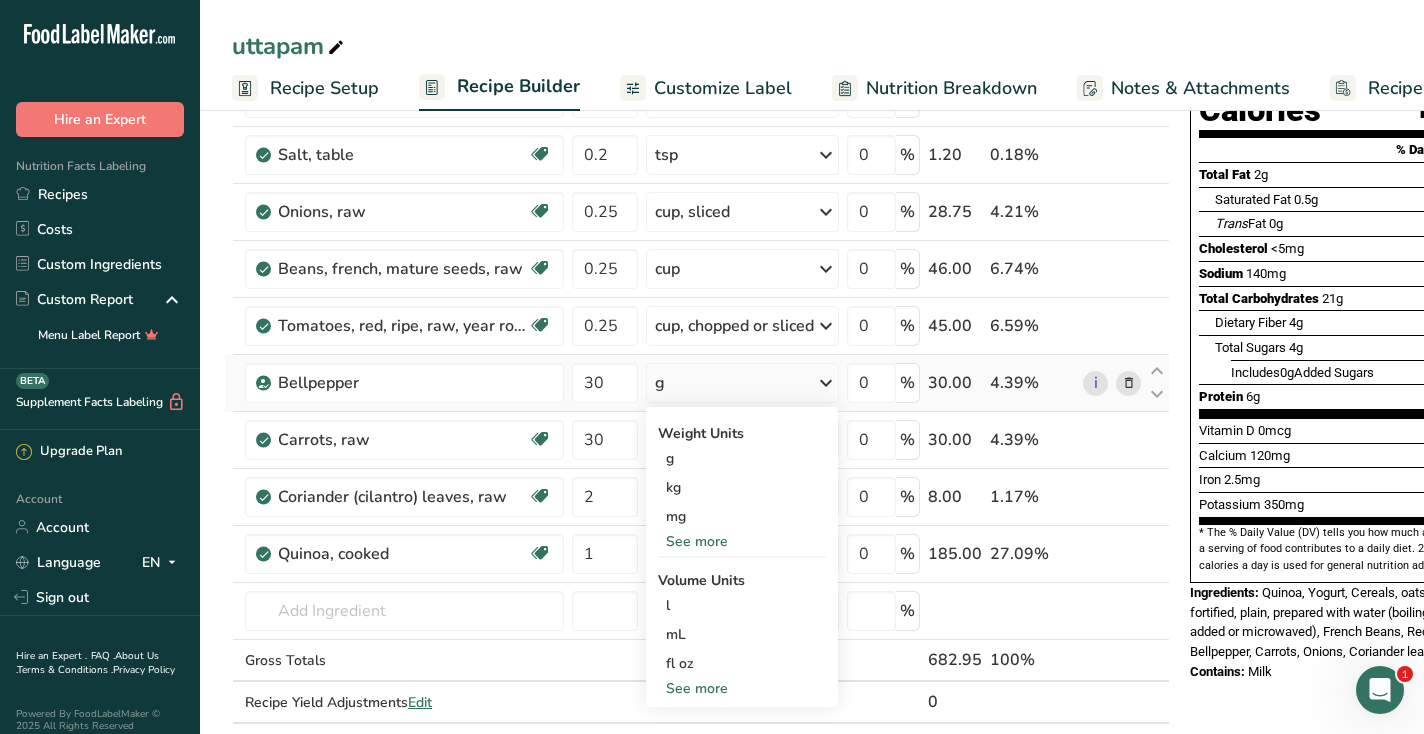 click on "See more" at bounding box center [742, 688] 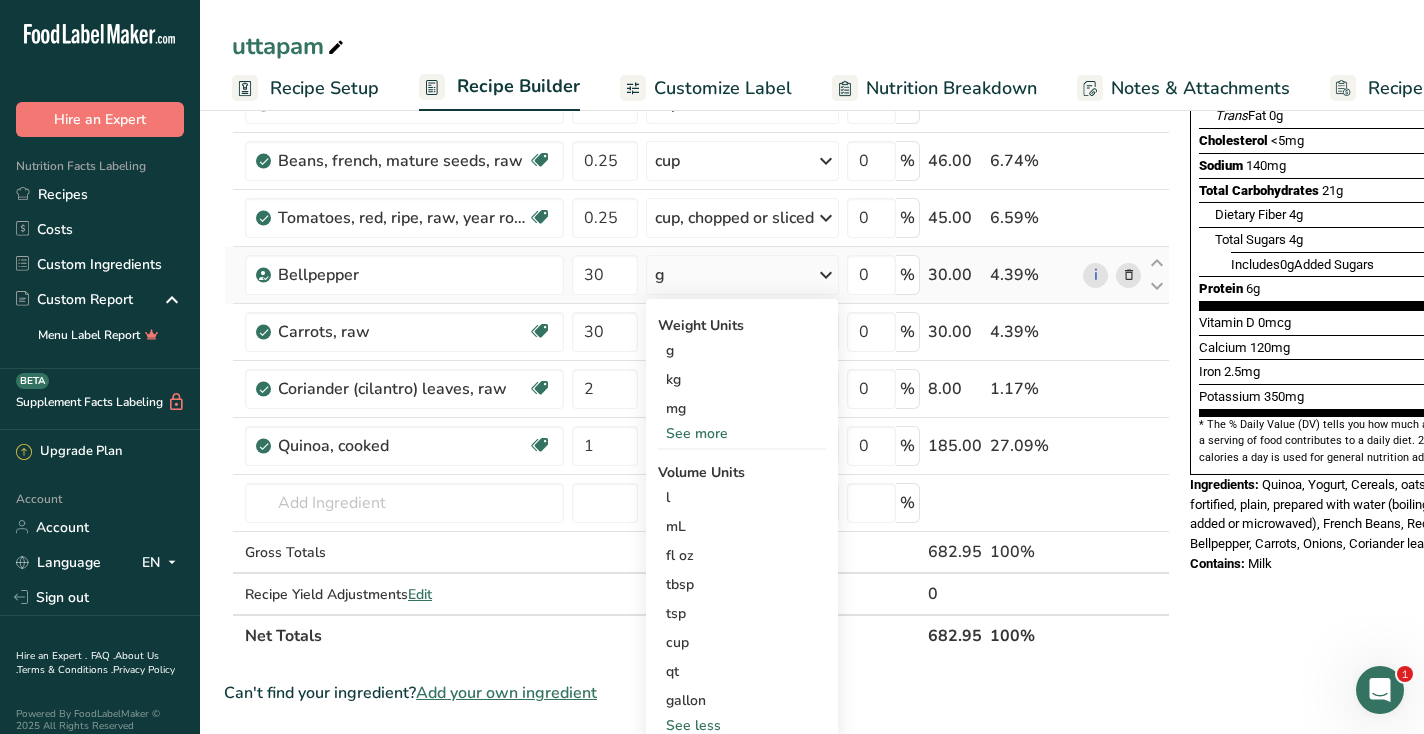 scroll, scrollTop: 405, scrollLeft: 0, axis: vertical 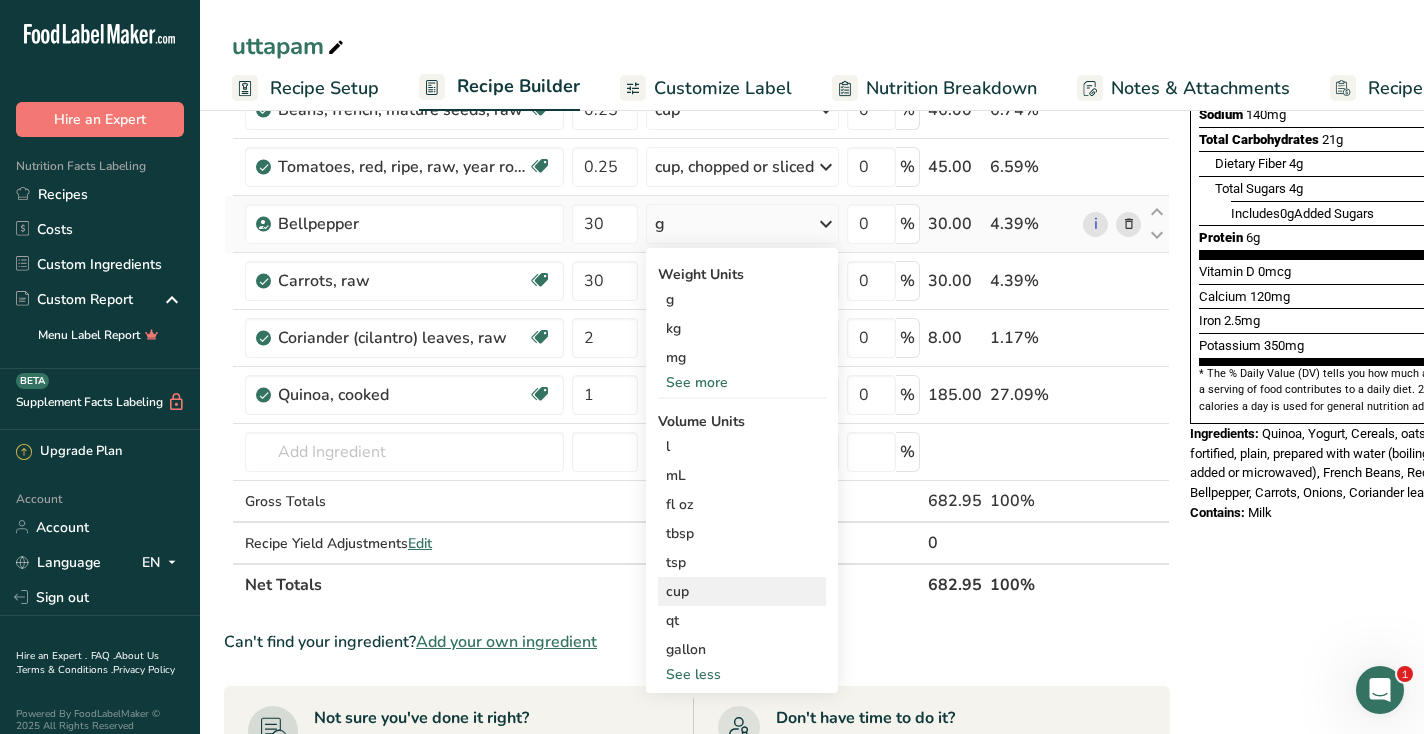 click on "cup" at bounding box center [742, 591] 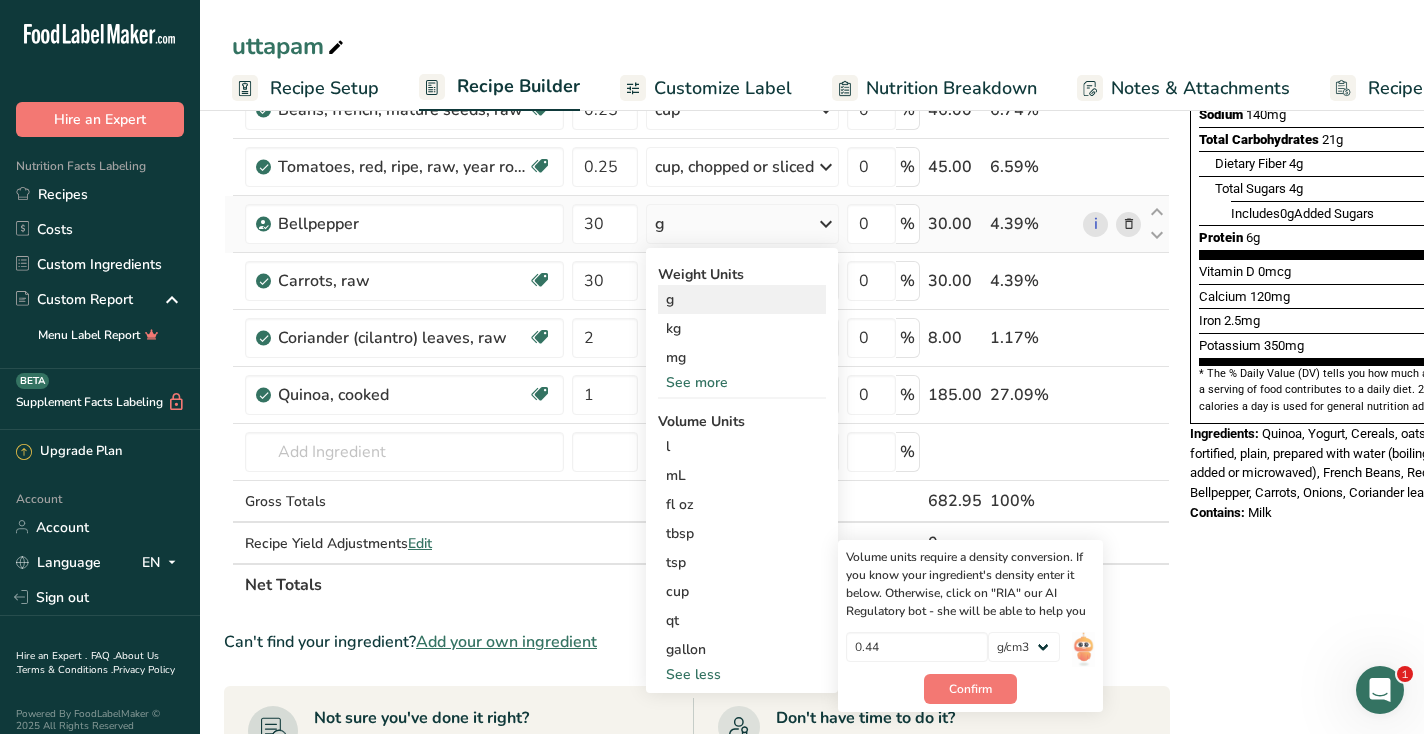 click on "g" at bounding box center (742, 299) 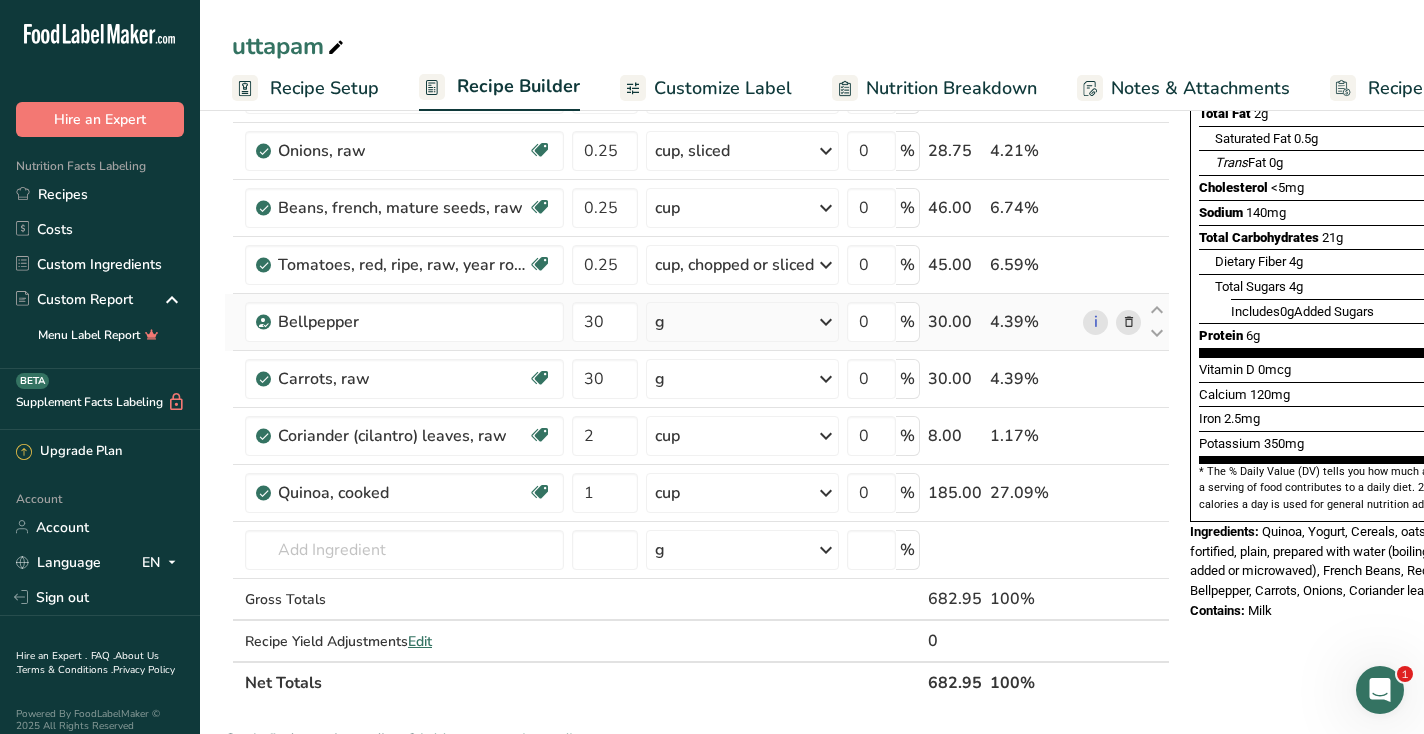 scroll, scrollTop: 310, scrollLeft: 0, axis: vertical 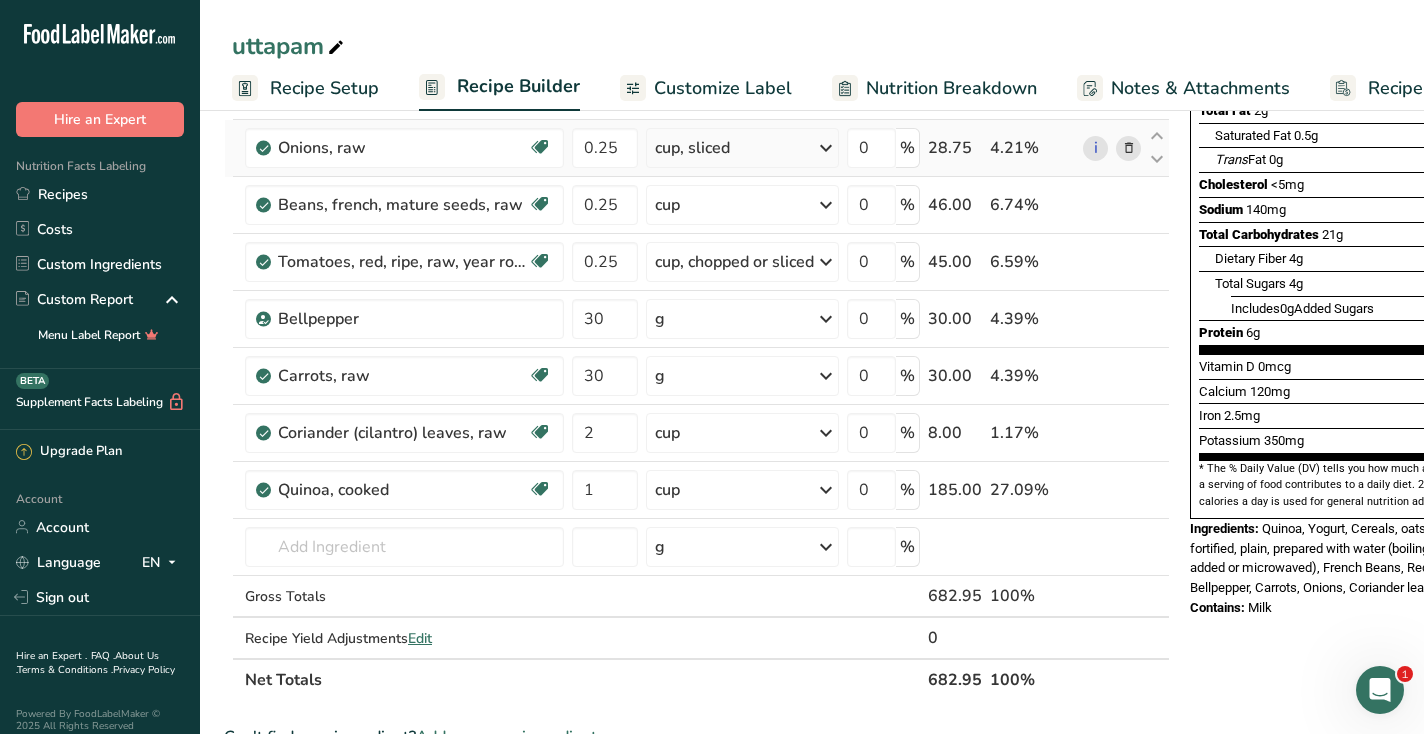 click on "cup, sliced" at bounding box center (742, 148) 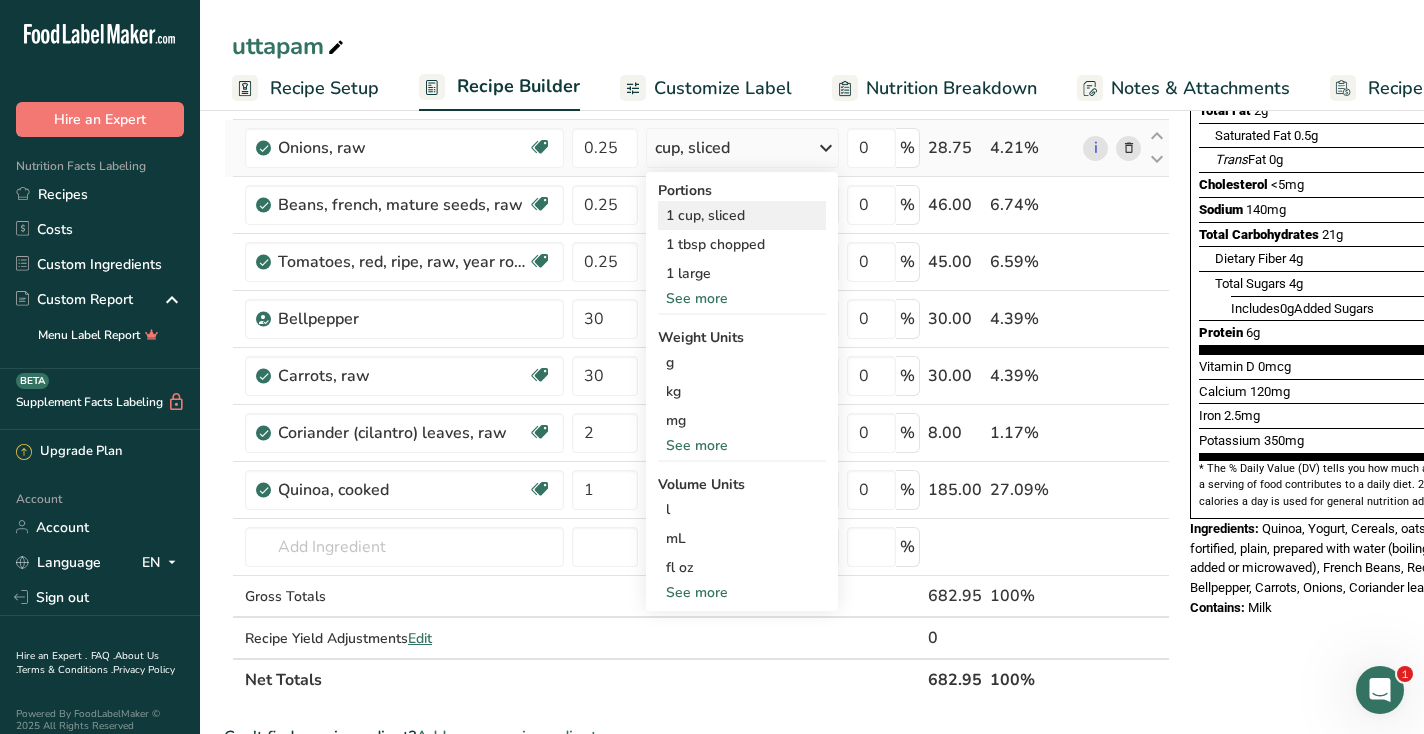 click on "1 cup, sliced" at bounding box center (742, 215) 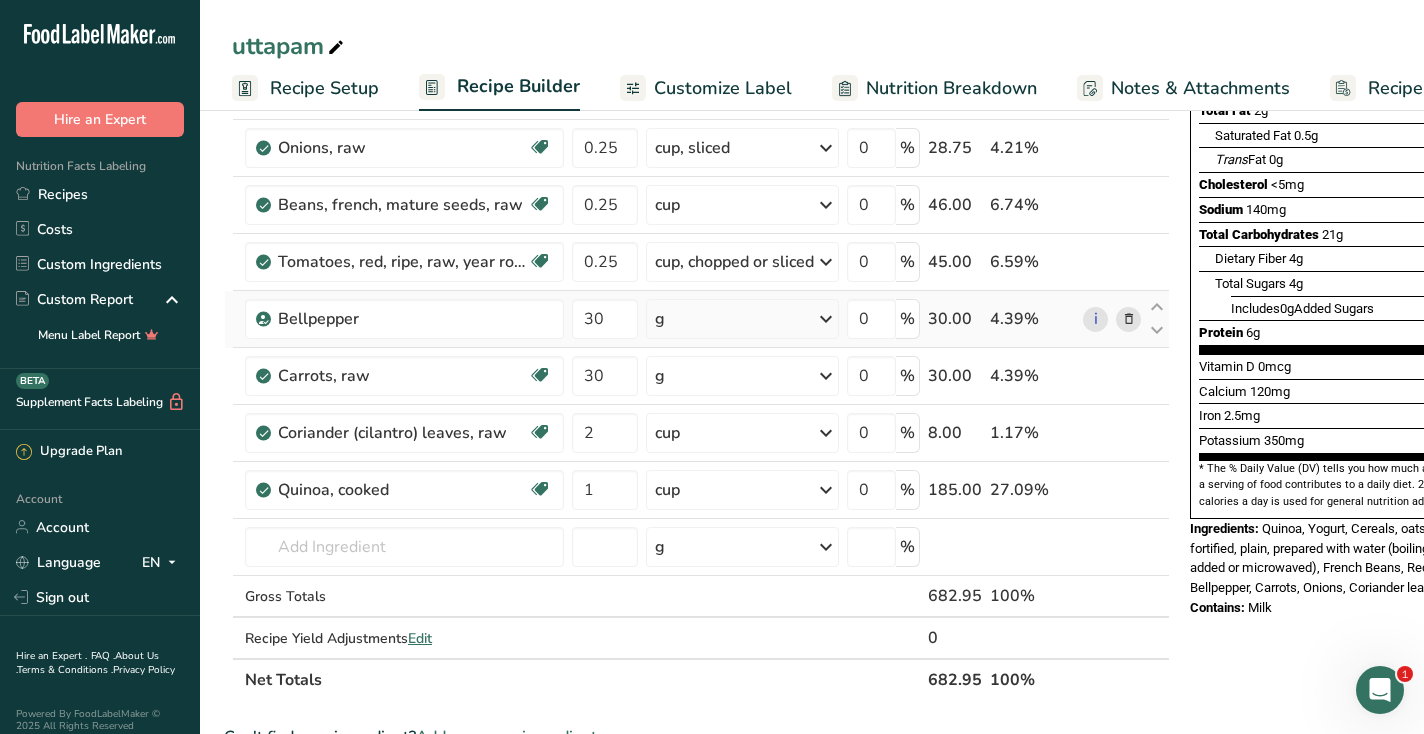 click at bounding box center (1129, 319) 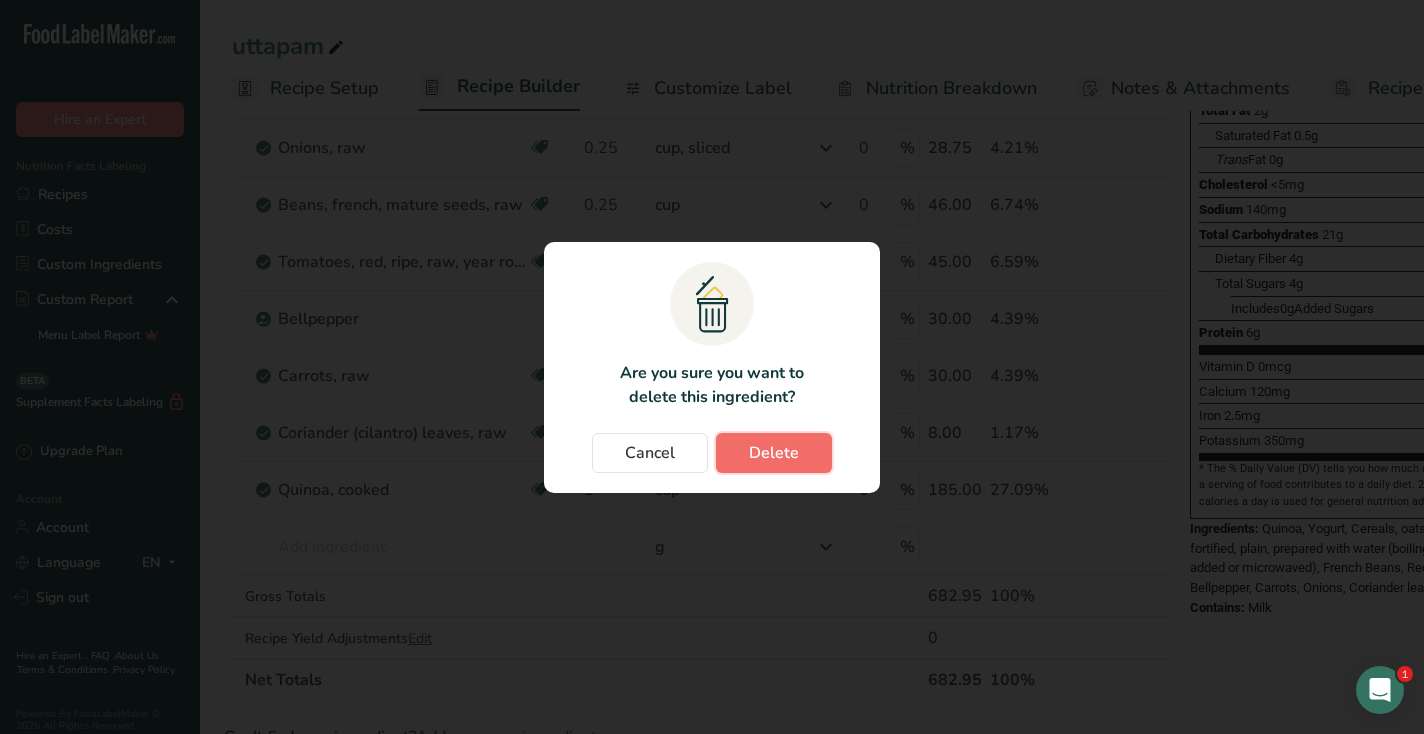 click on "Delete" at bounding box center (774, 453) 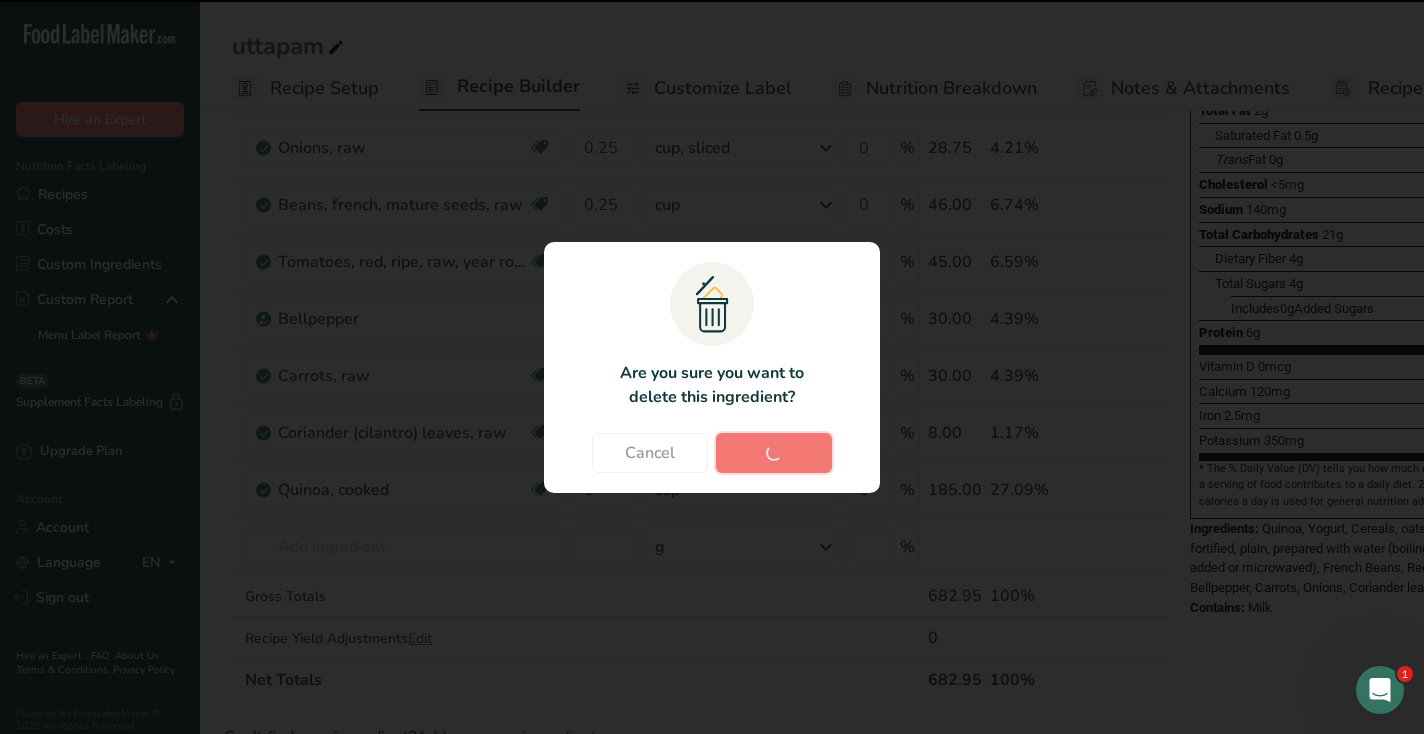 type on "2" 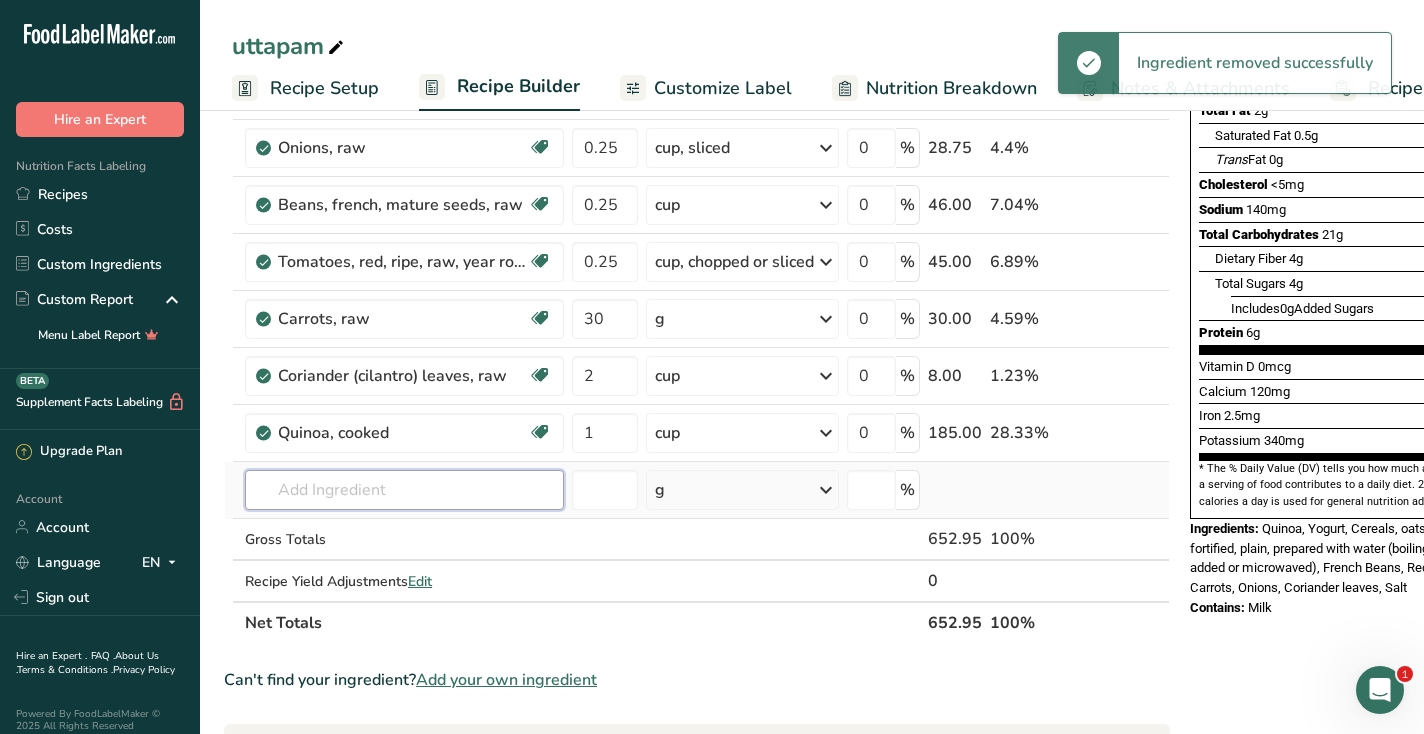 click at bounding box center [404, 490] 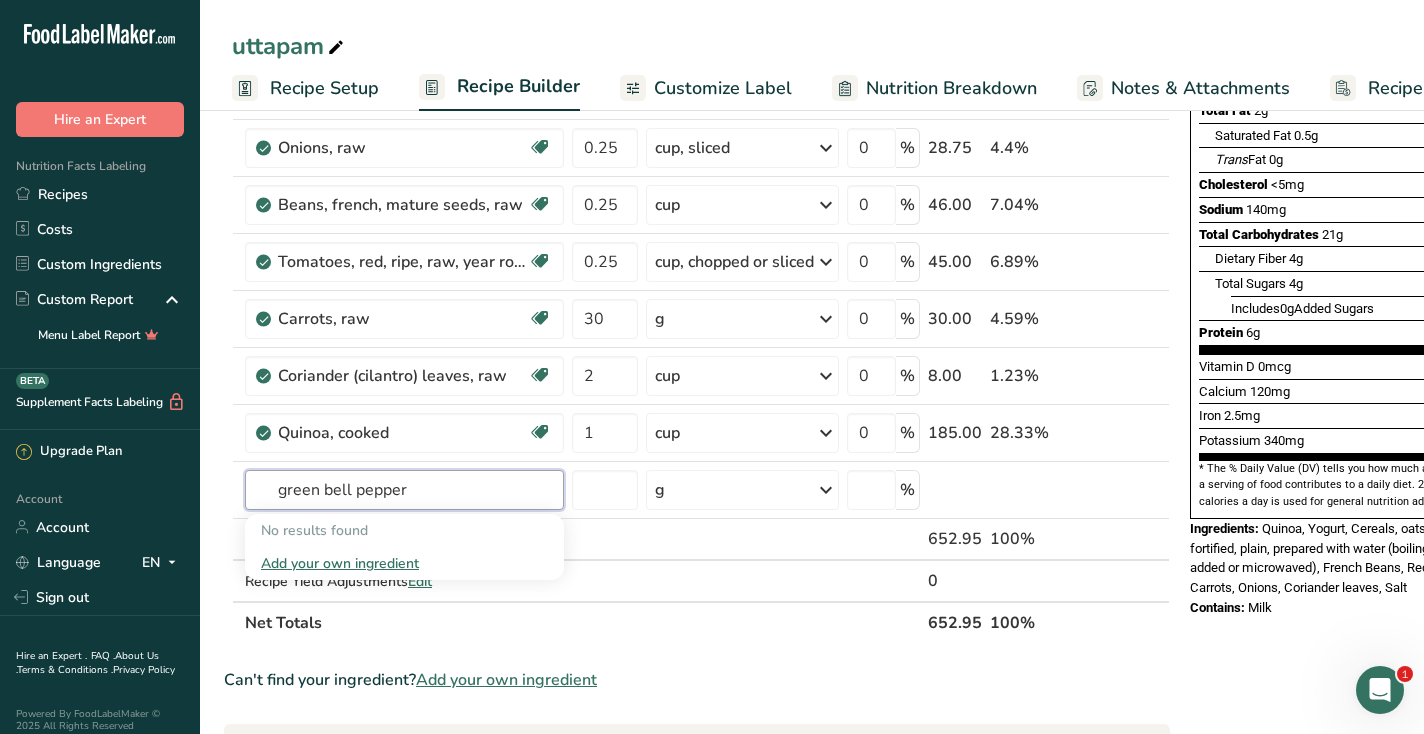drag, startPoint x: 317, startPoint y: 494, endPoint x: 203, endPoint y: 492, distance: 114.01754 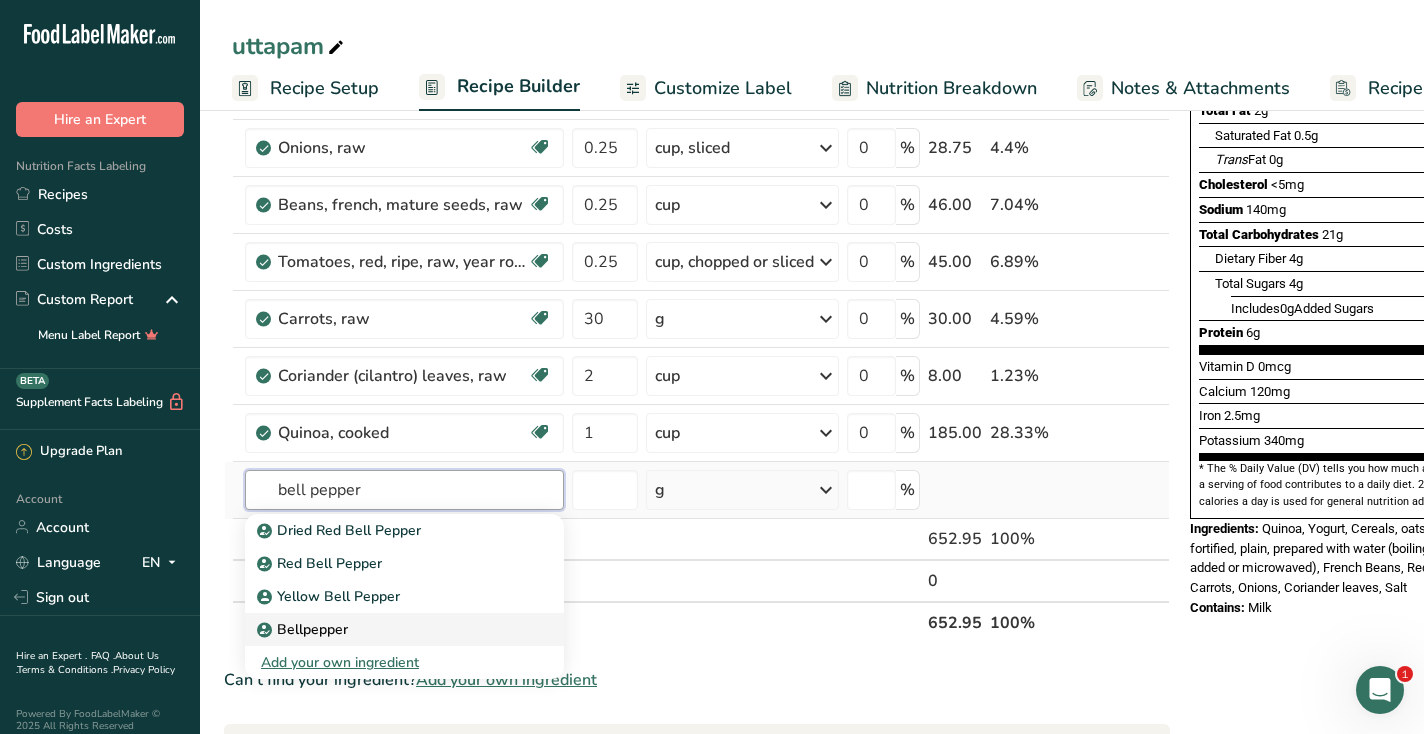 type on "bell pepper" 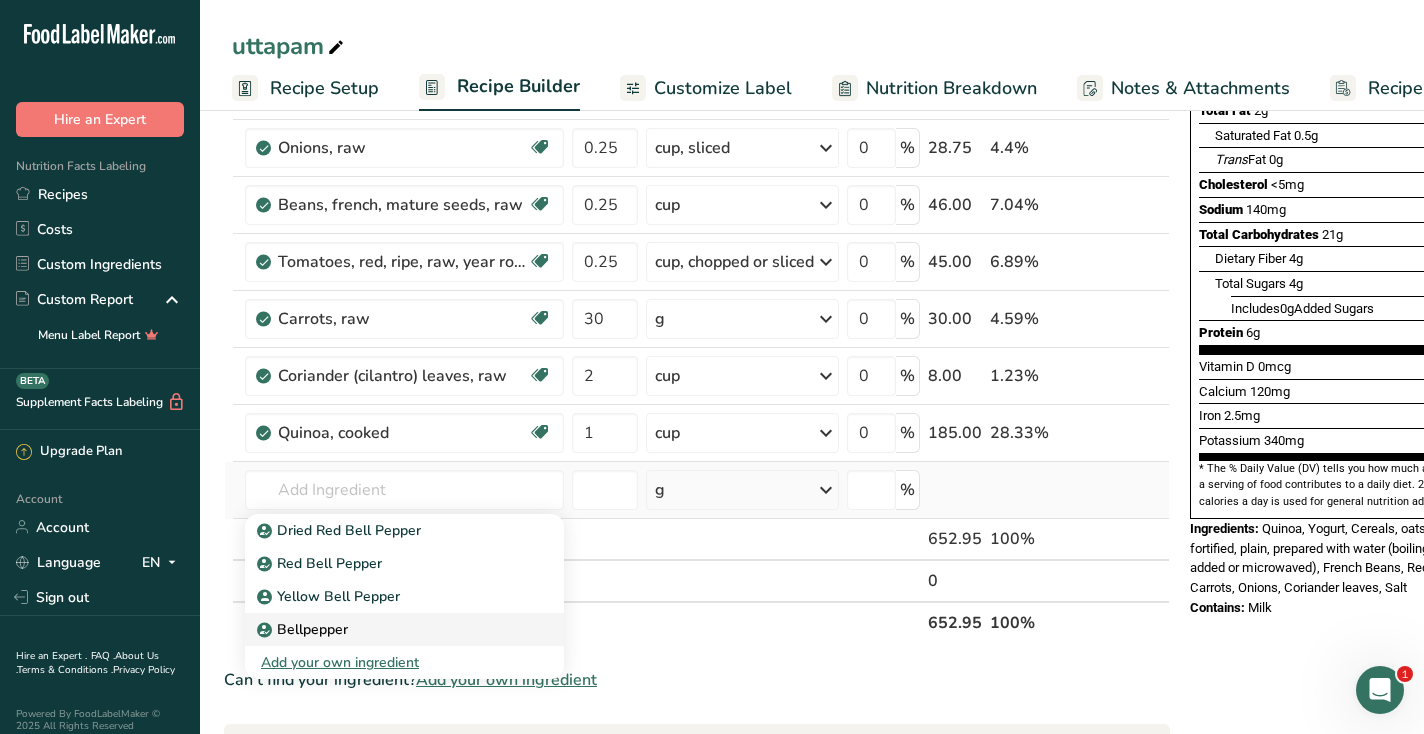click on "Bellpepper" at bounding box center (304, 629) 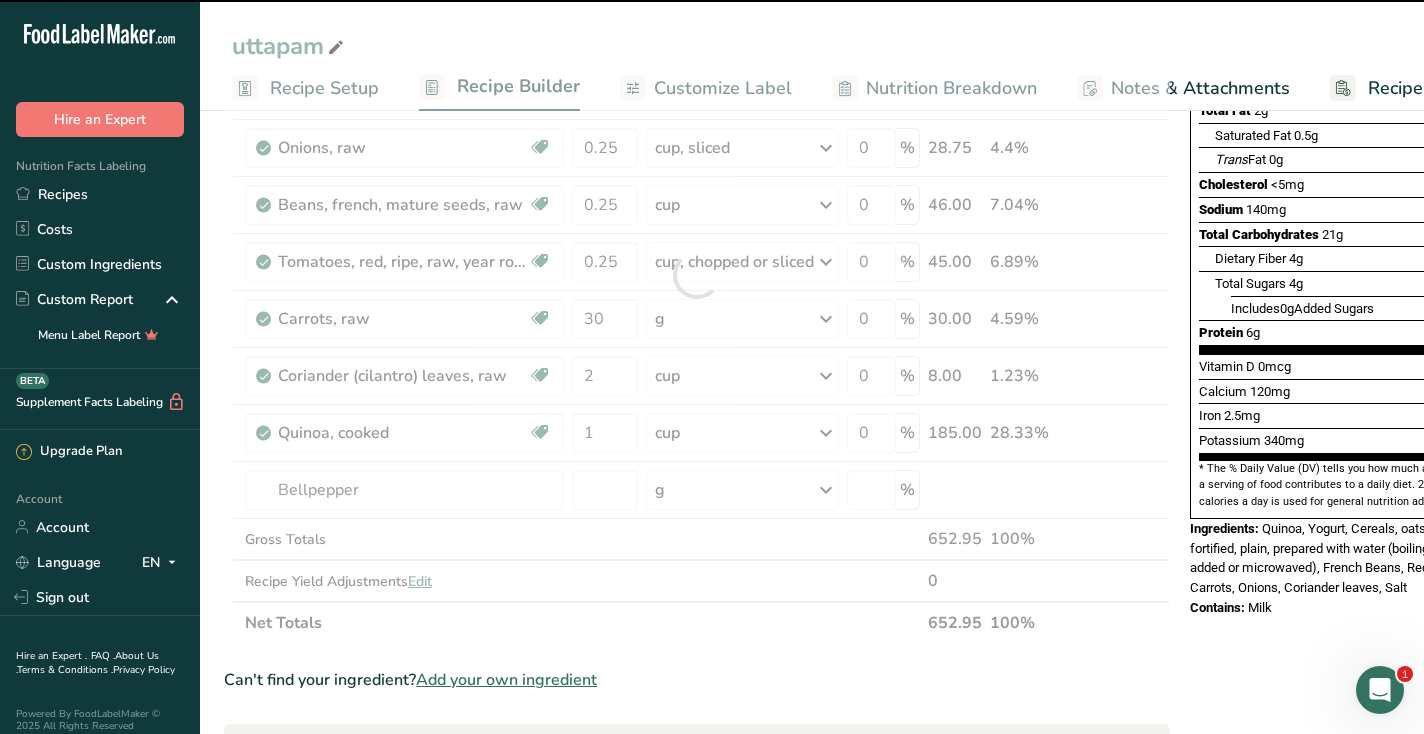 type on "0" 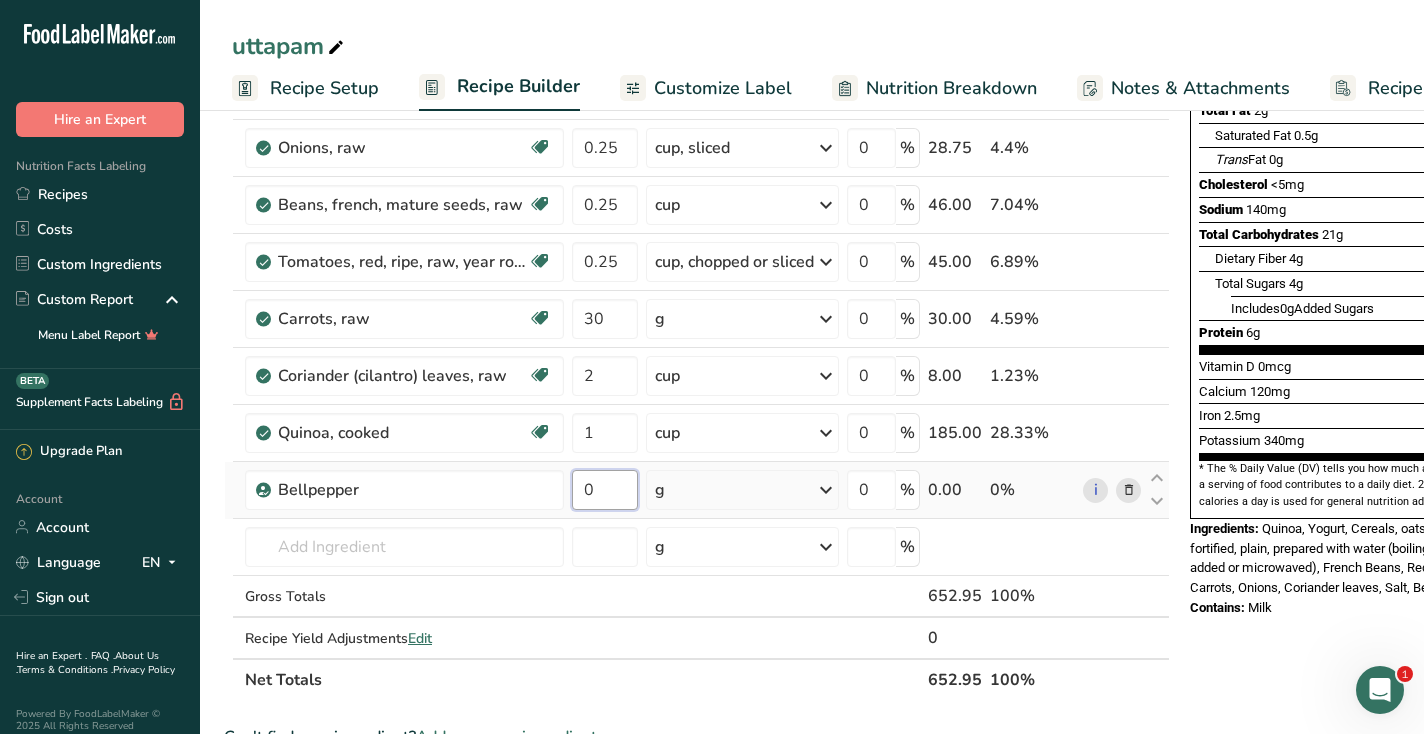 click on "0" at bounding box center (605, 490) 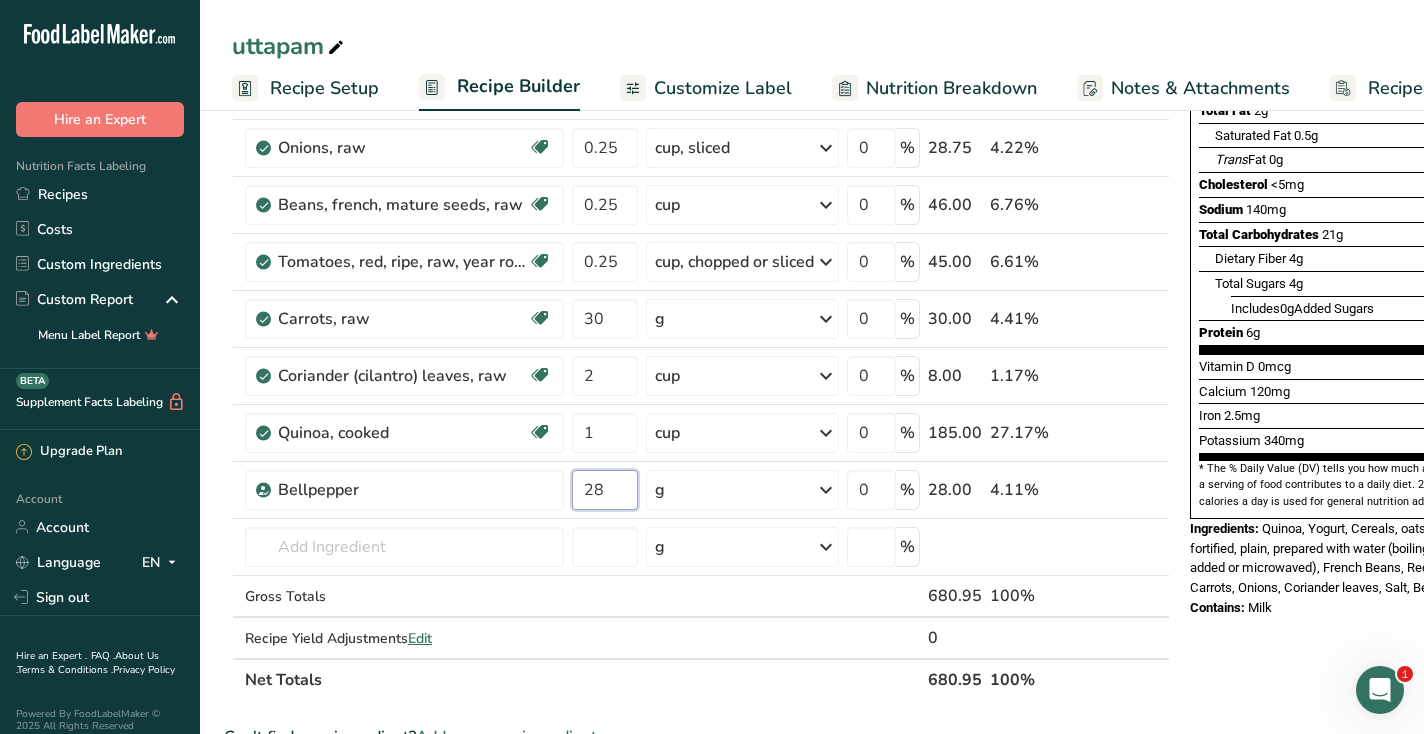 type on "28" 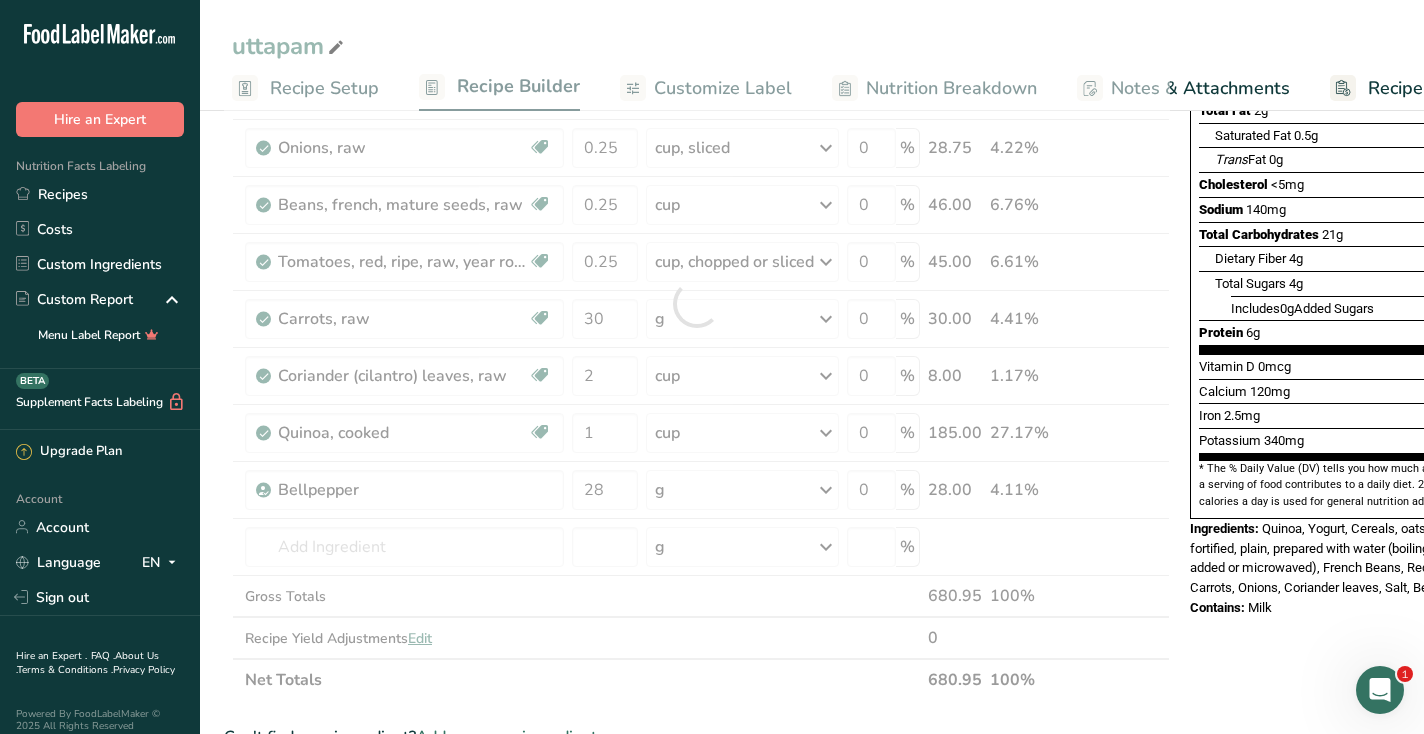 click on "uttapam
Recipe Setup                       Recipe Builder   Customize Label               Nutrition Breakdown               Notes & Attachments                 Recipe Costing
Add Ingredients
Manage Recipe         Delete Recipe           Duplicate Recipe             Scale Recipe             Save as Sub-Recipe   .a-a{fill:#347362;}.b-a{fill:#fff;}                               Nutrition Breakdown                 Recipe Card
NEW
Amino Acids Pattern Report             Activity History
Download
Choose your preferred label style
Standard FDA label
Standard FDA label
The most common format for nutrition facts labels in compliance with the FDA's typeface, style and requirements
Tabular FDA label
Linear FDA label" at bounding box center (804, 581) 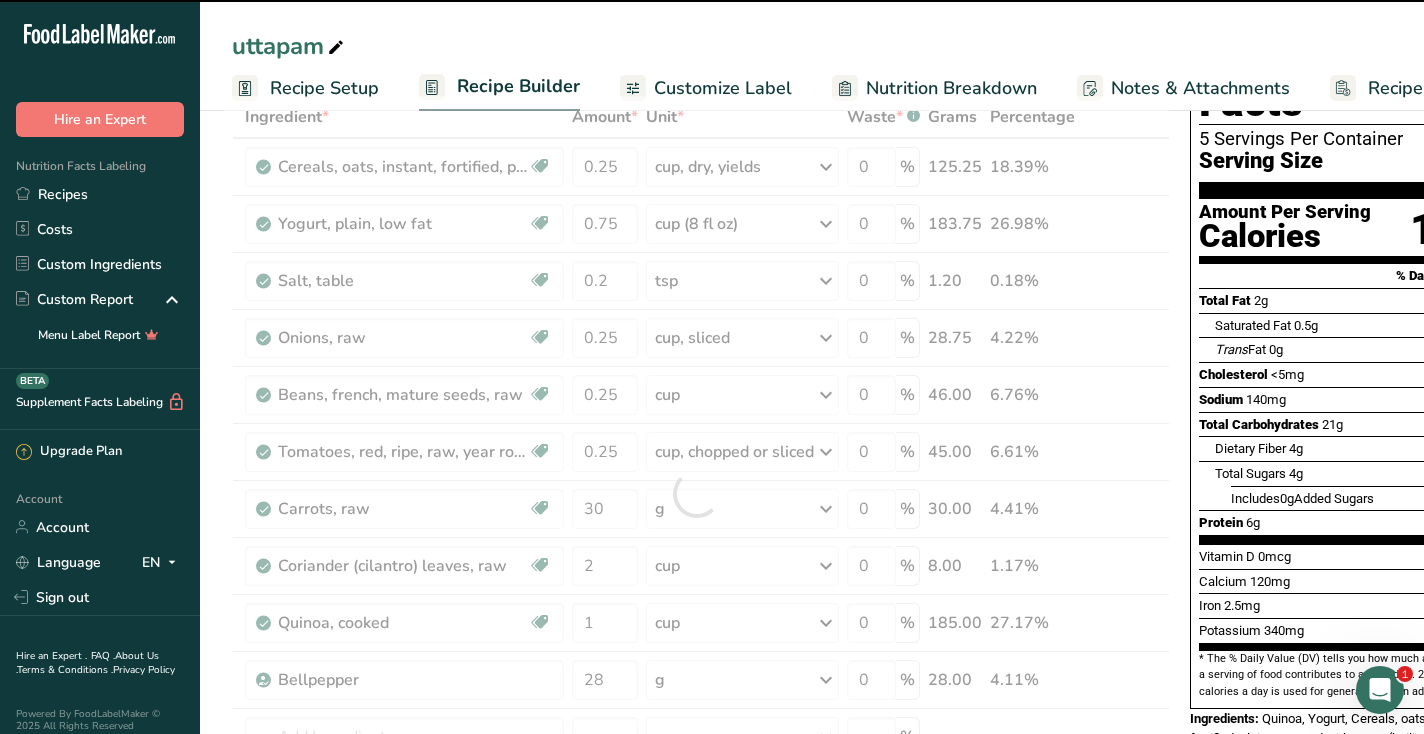 scroll, scrollTop: 114, scrollLeft: 0, axis: vertical 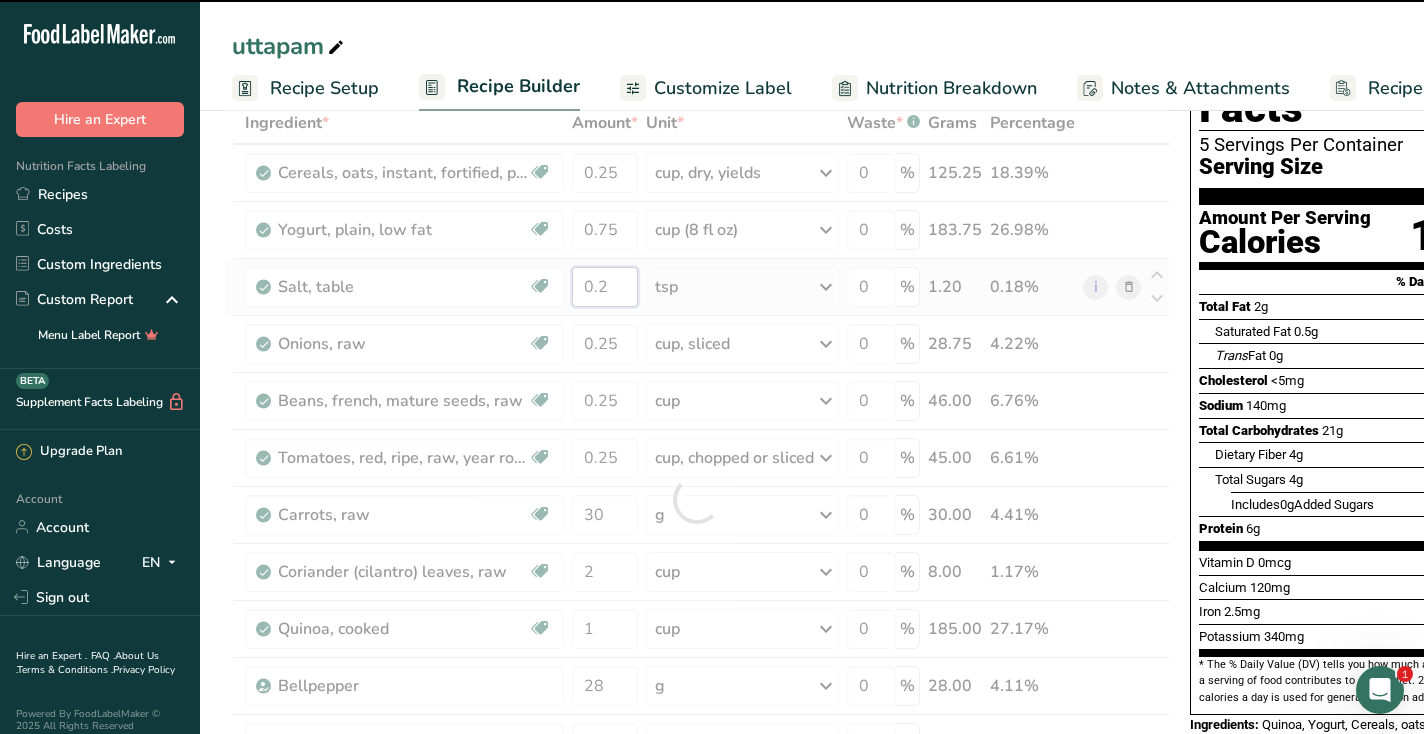 click on "0.2" at bounding box center [605, 287] 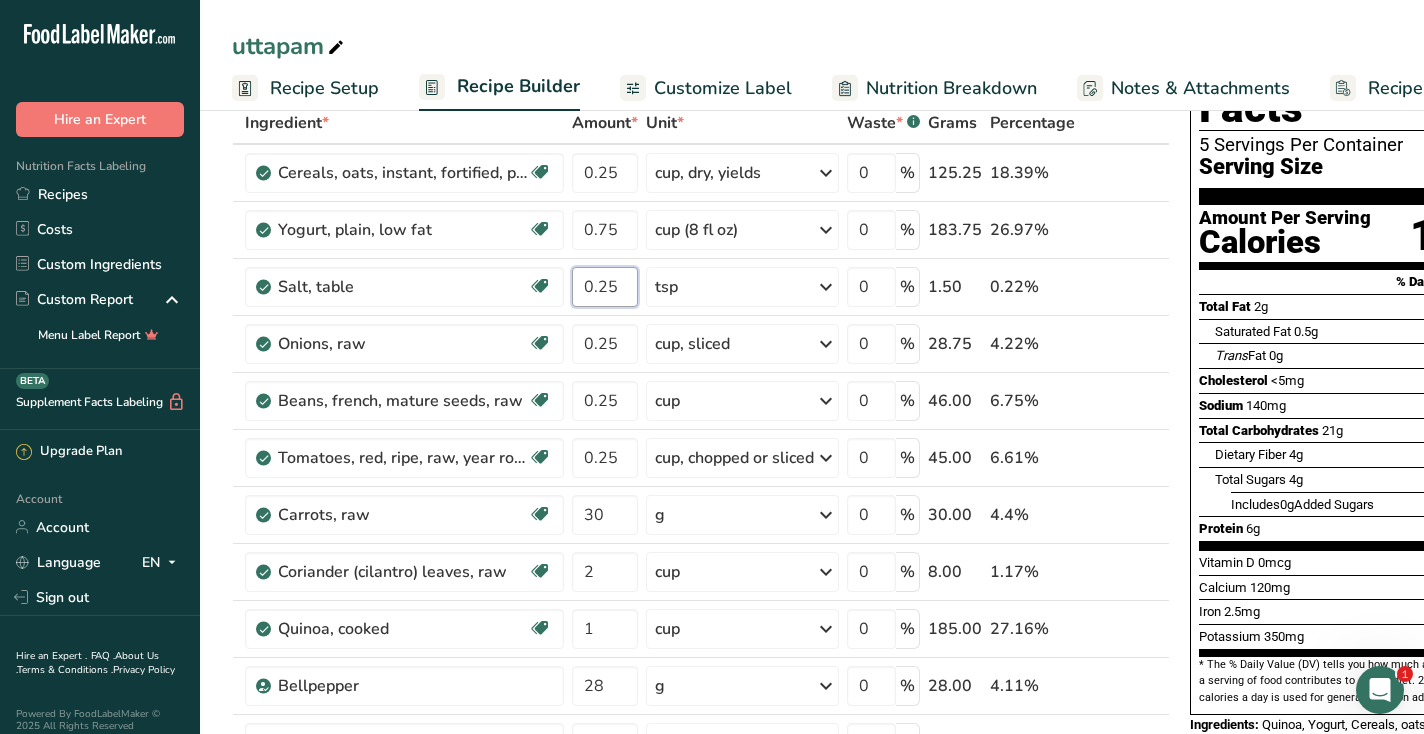 type on "0.25" 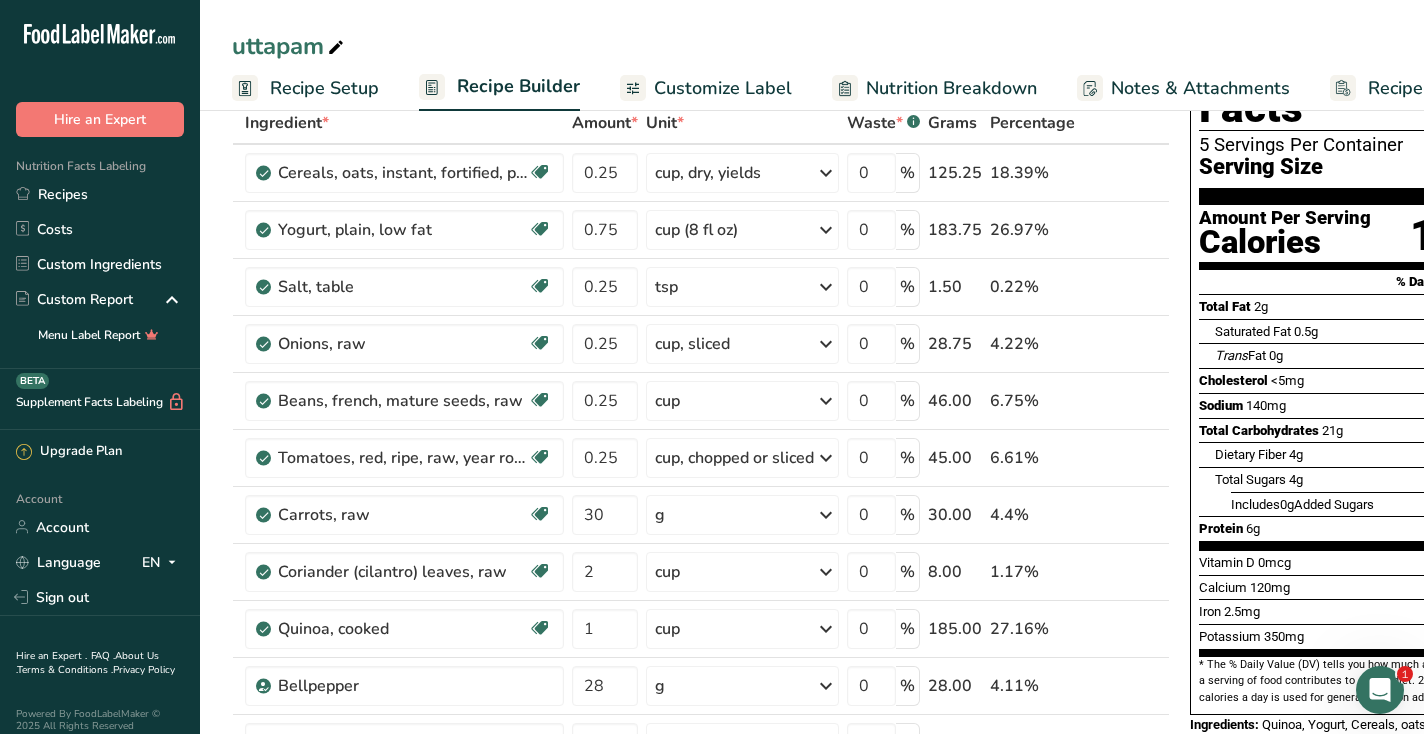 click on "uttapam" at bounding box center [812, 46] 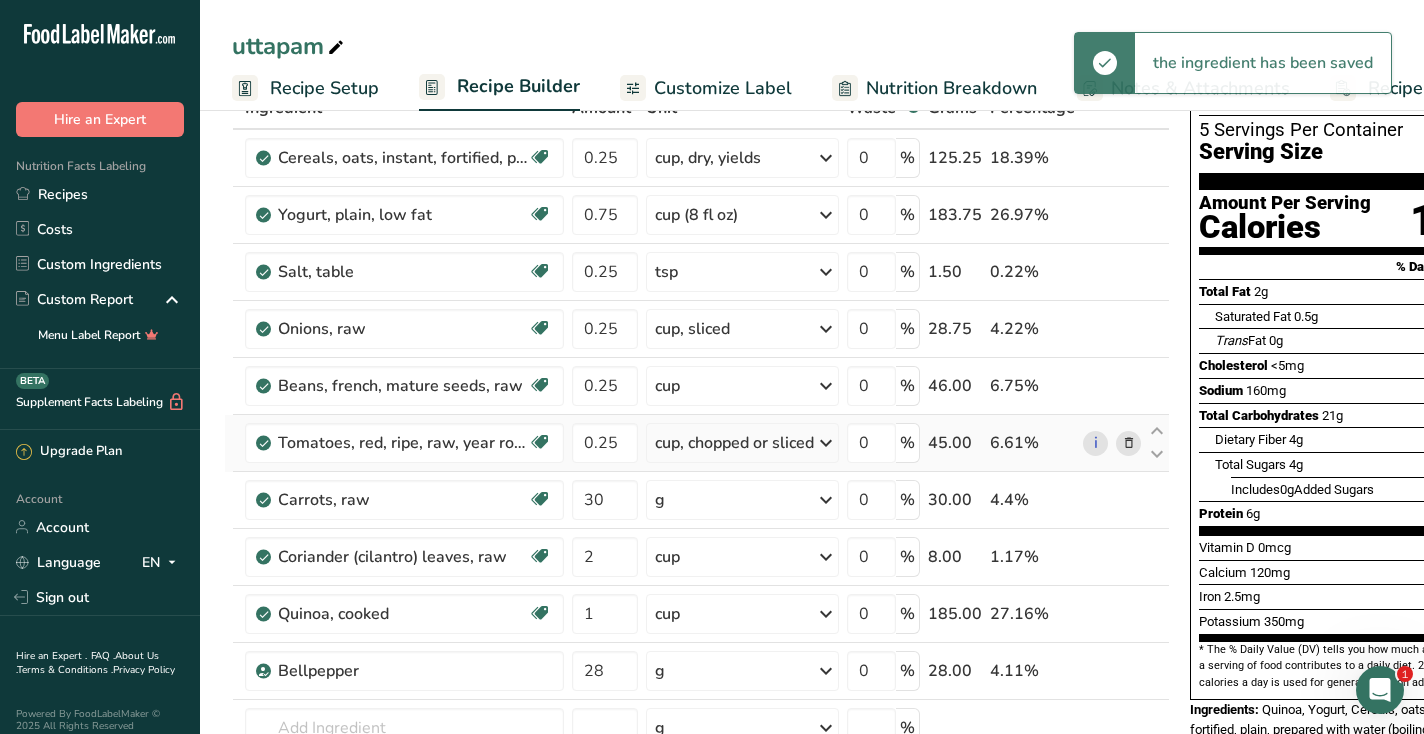 scroll, scrollTop: 146, scrollLeft: 0, axis: vertical 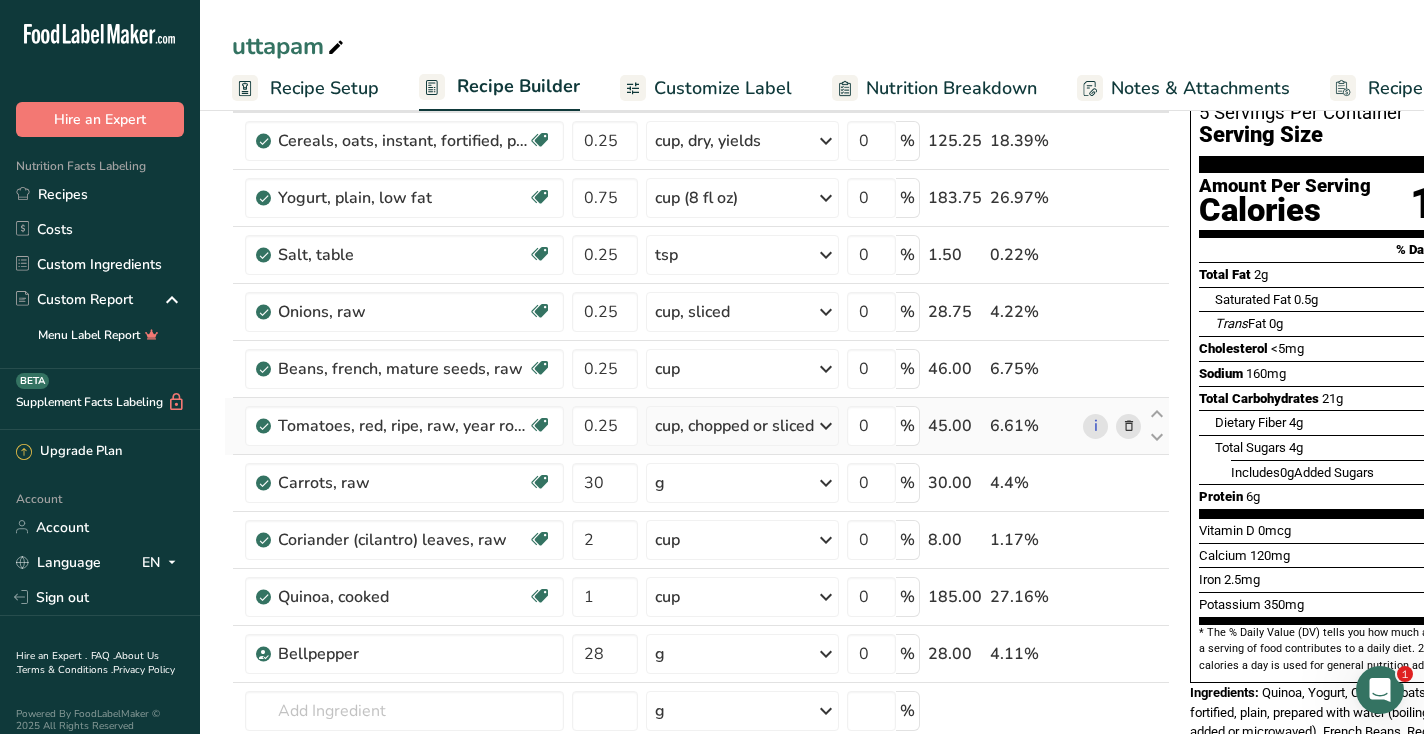 click on "g" at bounding box center [742, 483] 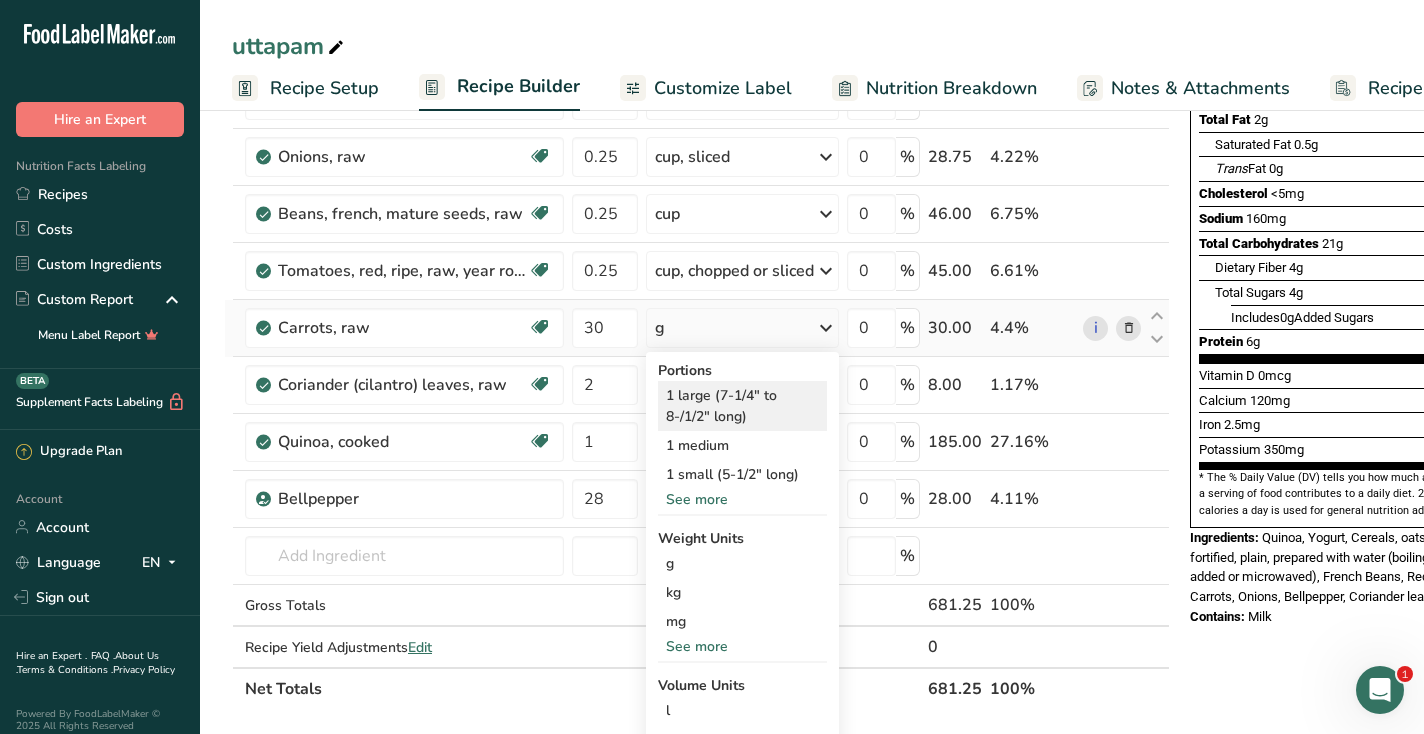 scroll, scrollTop: 302, scrollLeft: 0, axis: vertical 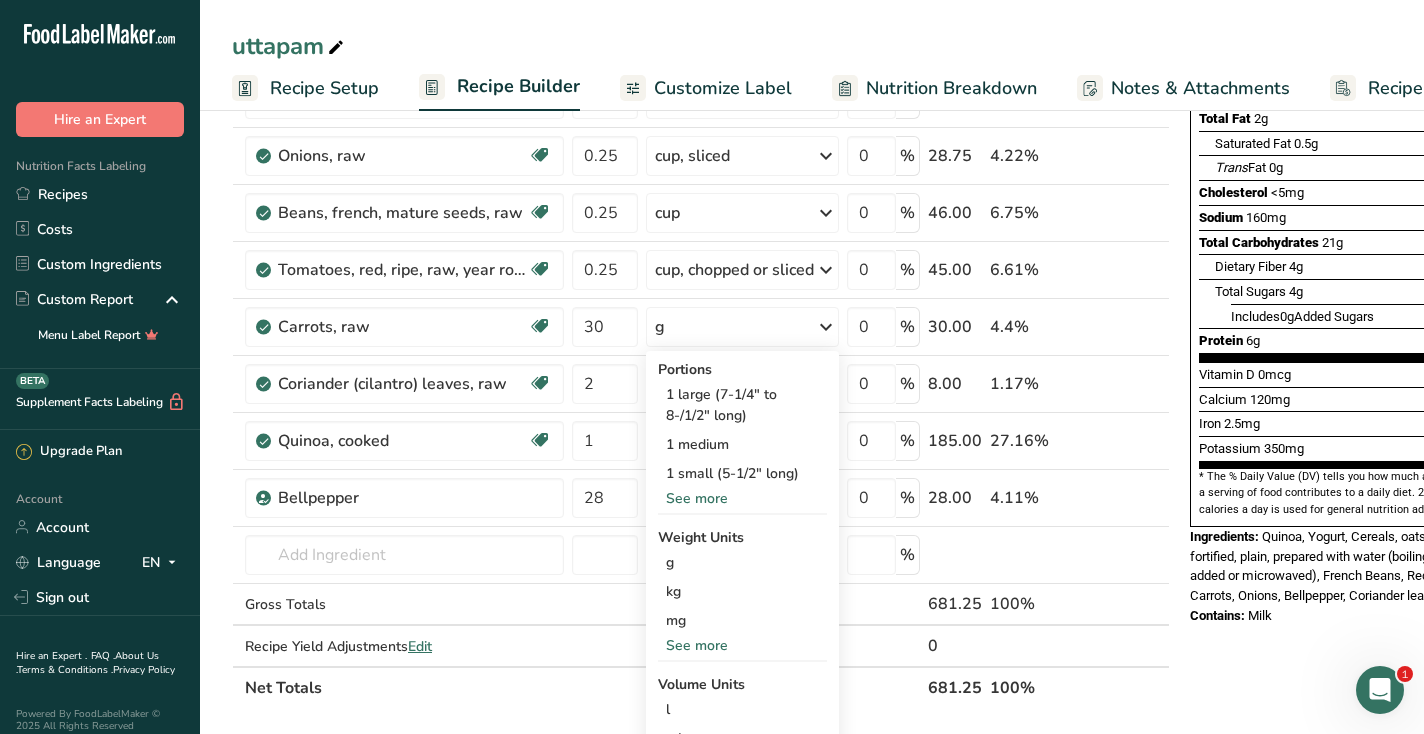 click on "uttapam" at bounding box center (812, 46) 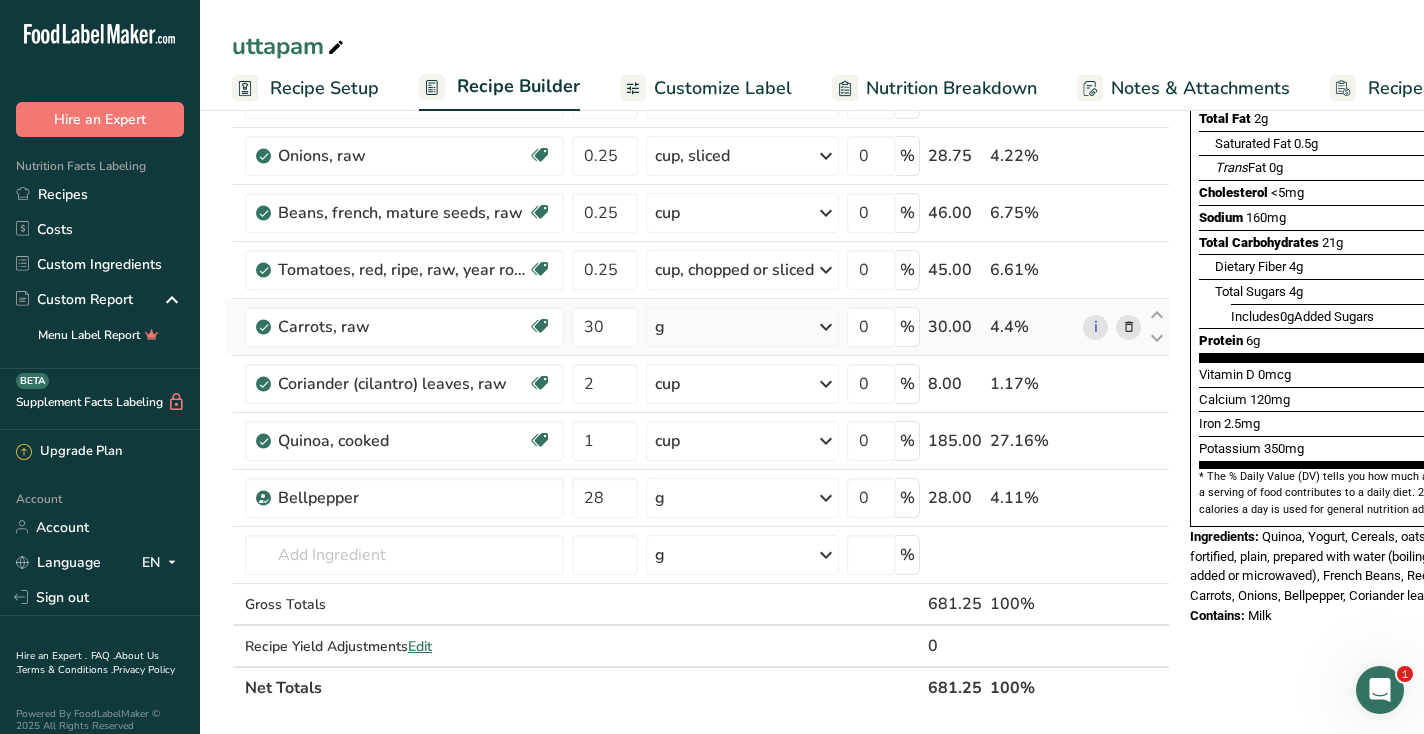 click on "g" at bounding box center (742, 327) 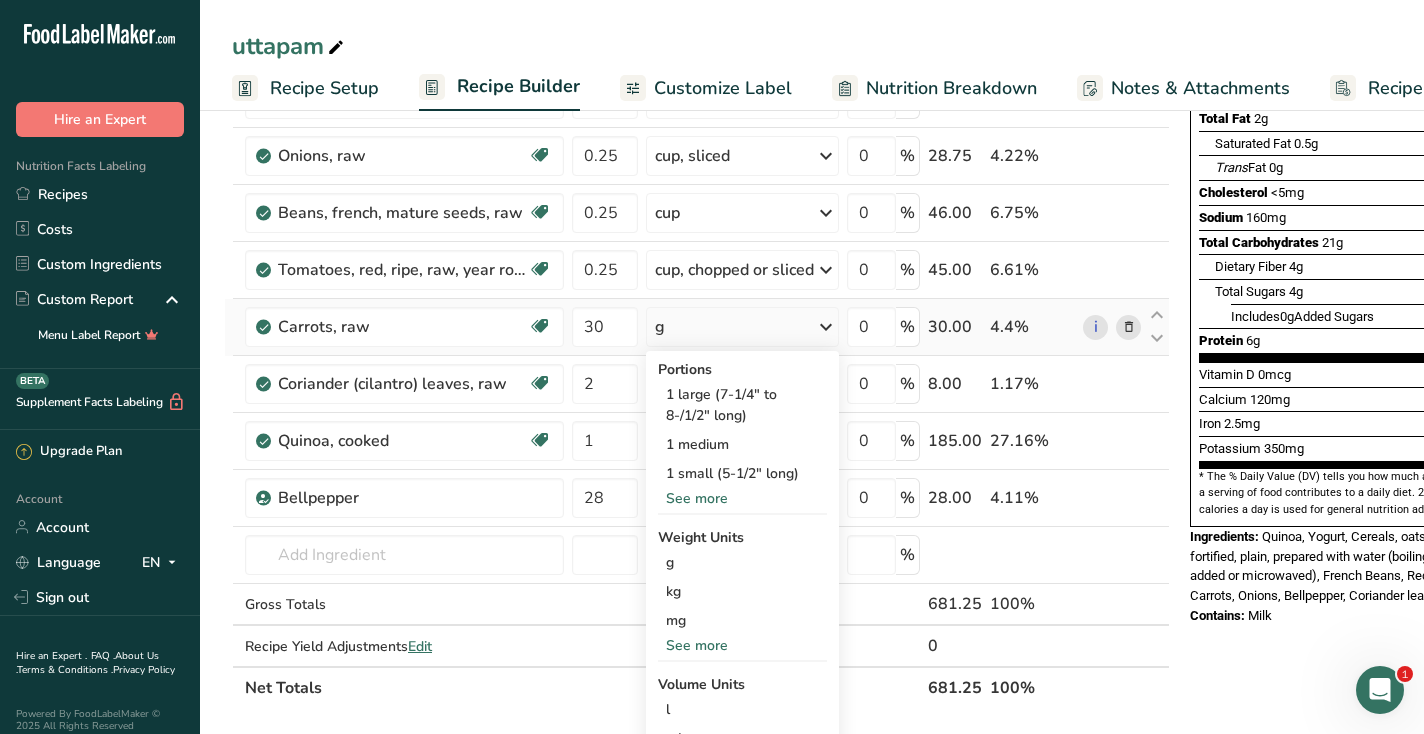 click on "See more" at bounding box center [742, 498] 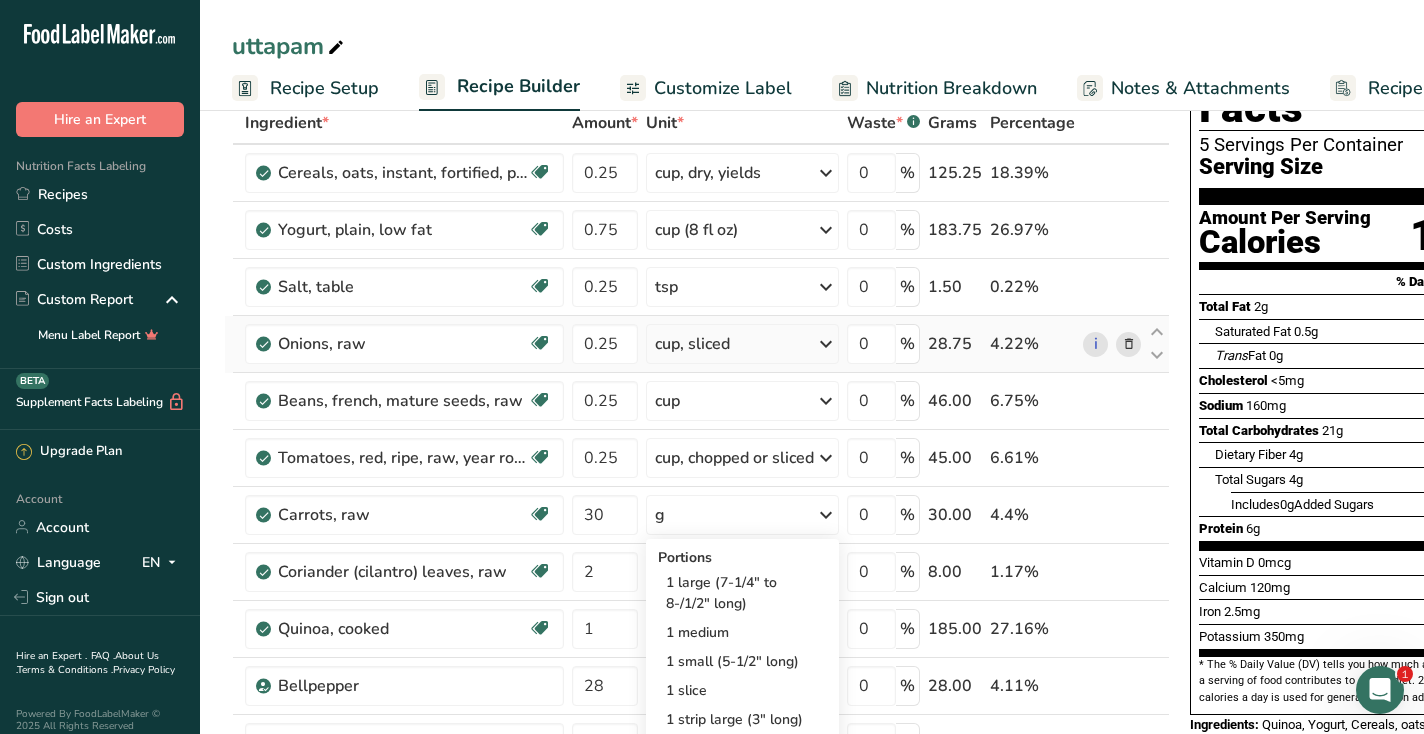 scroll, scrollTop: 151, scrollLeft: 0, axis: vertical 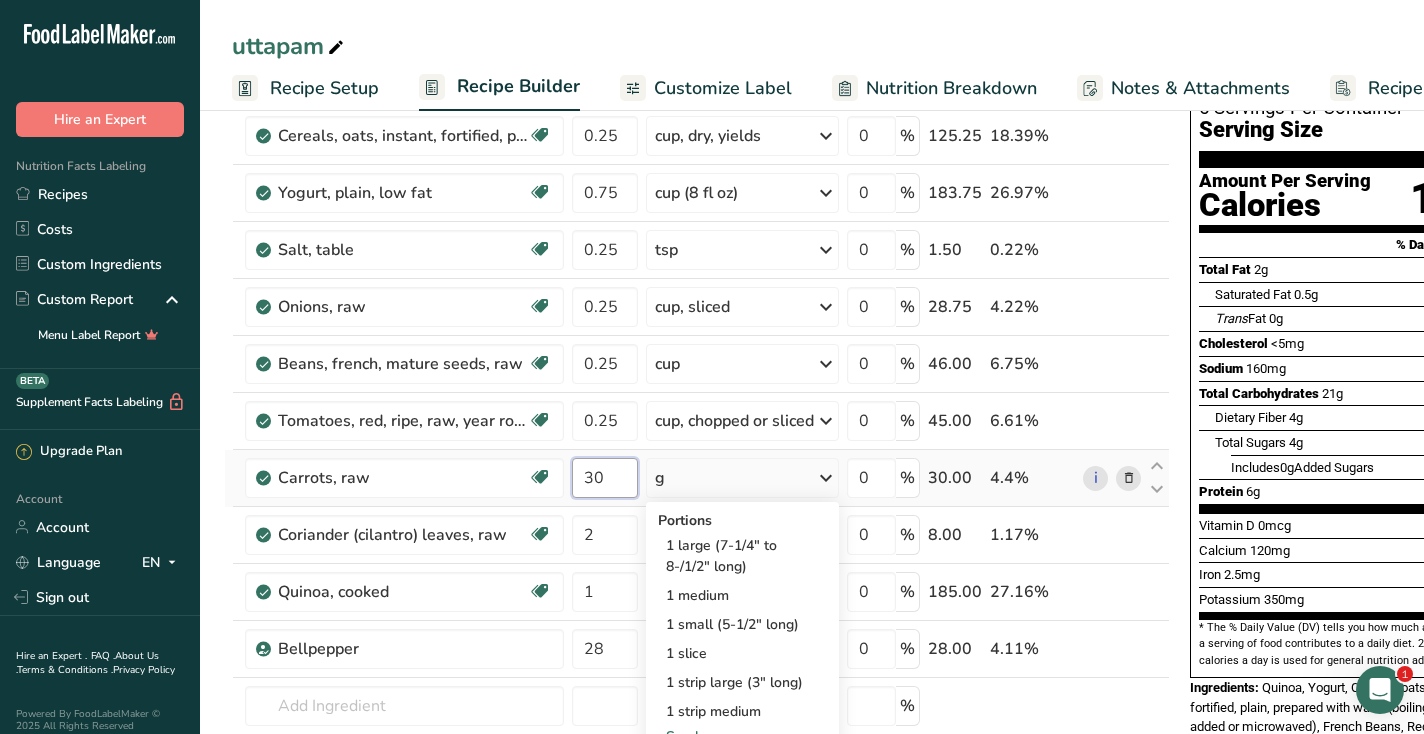click on "30" at bounding box center [605, 478] 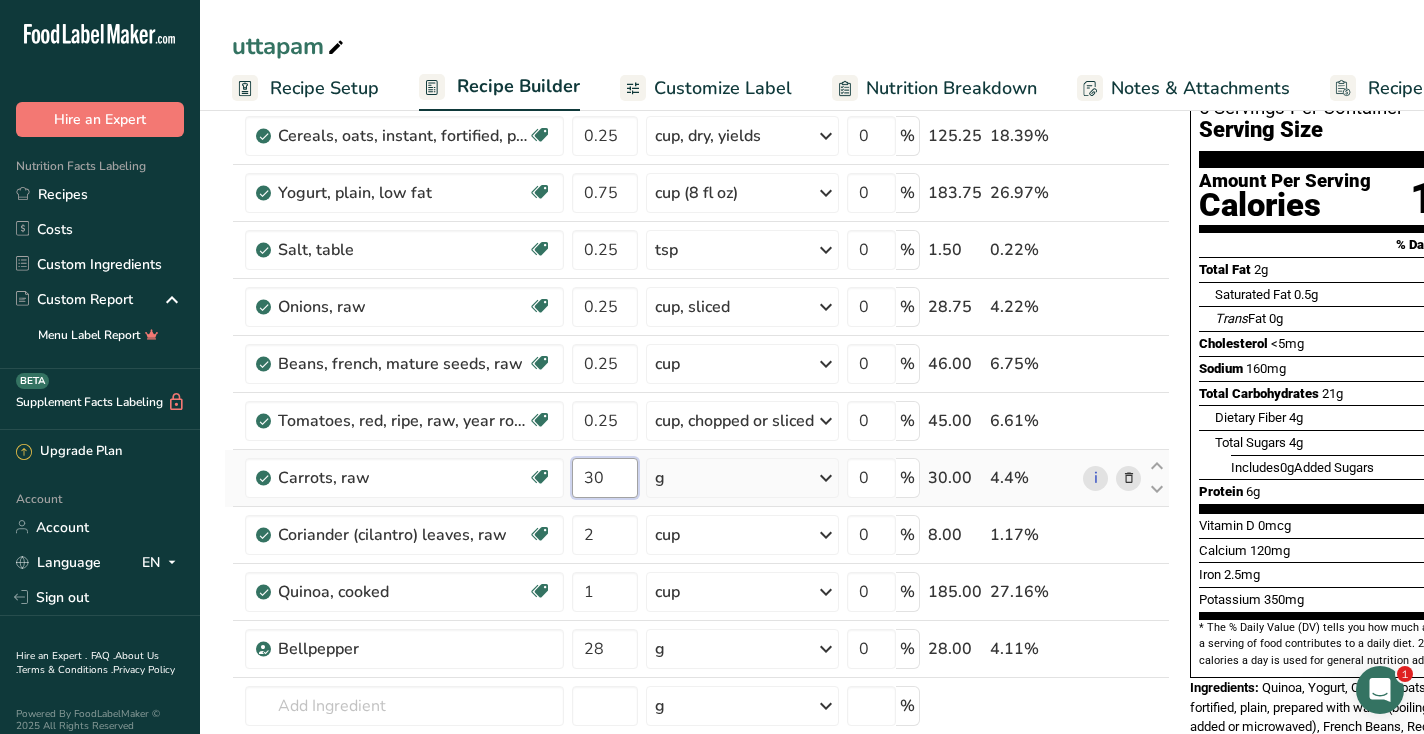 type on "3" 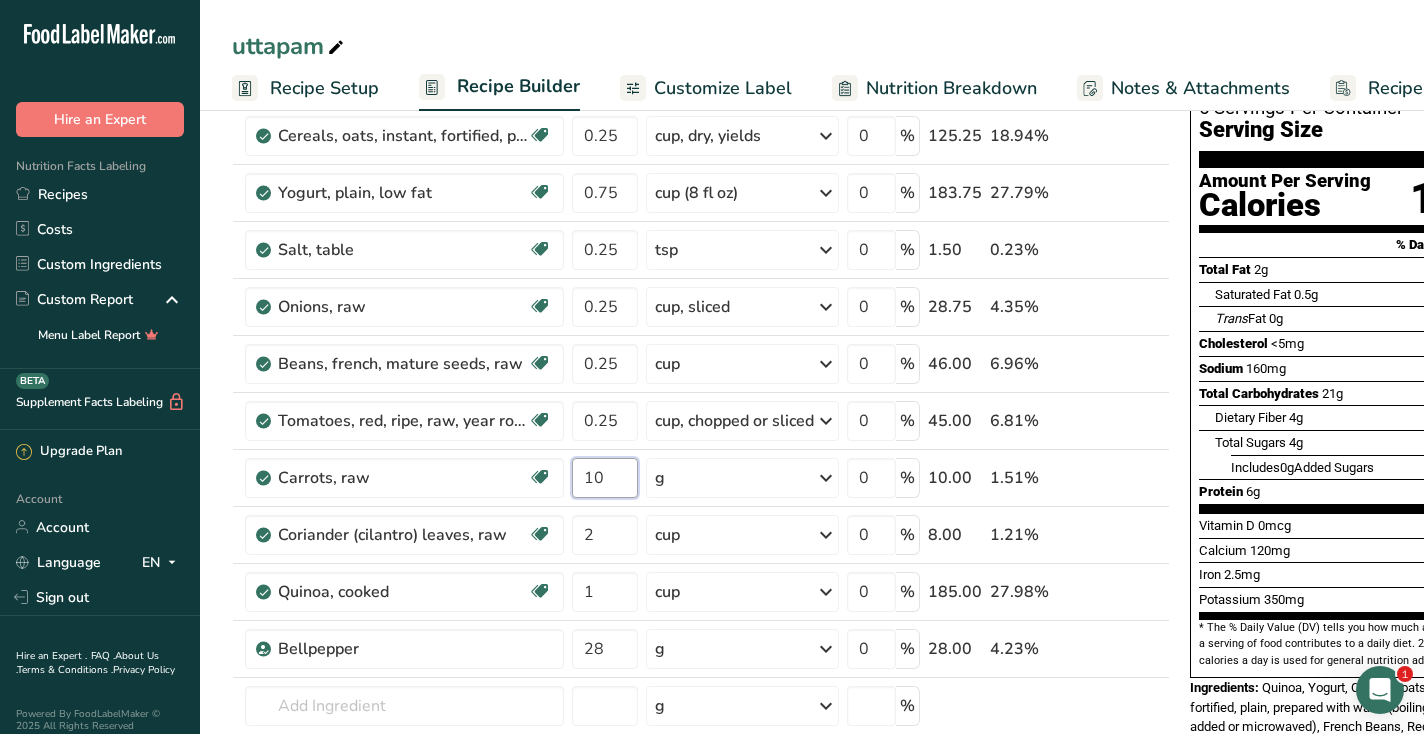 type on "10" 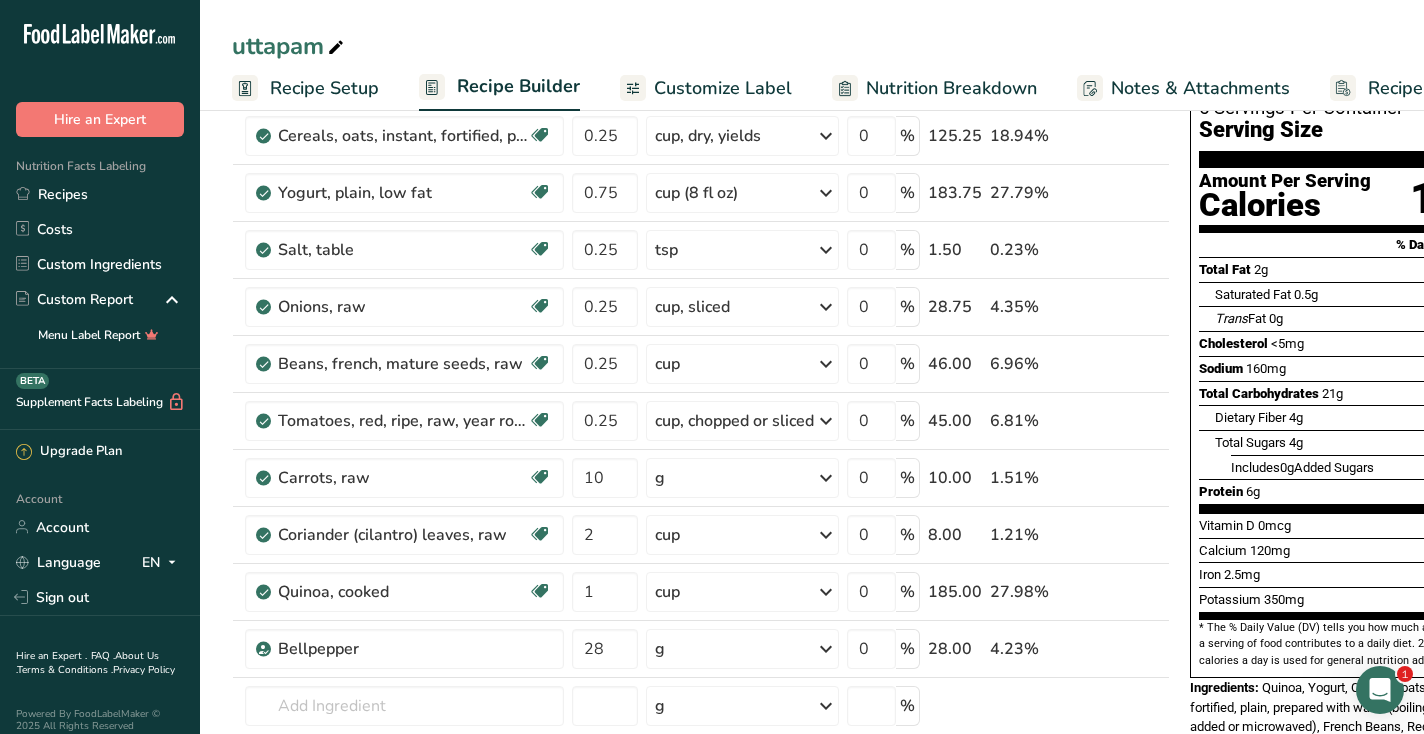 click on "uttapam
Recipe Setup                       Recipe Builder   Customize Label               Nutrition Breakdown               Notes & Attachments                 Recipe Costing" at bounding box center [812, 55] 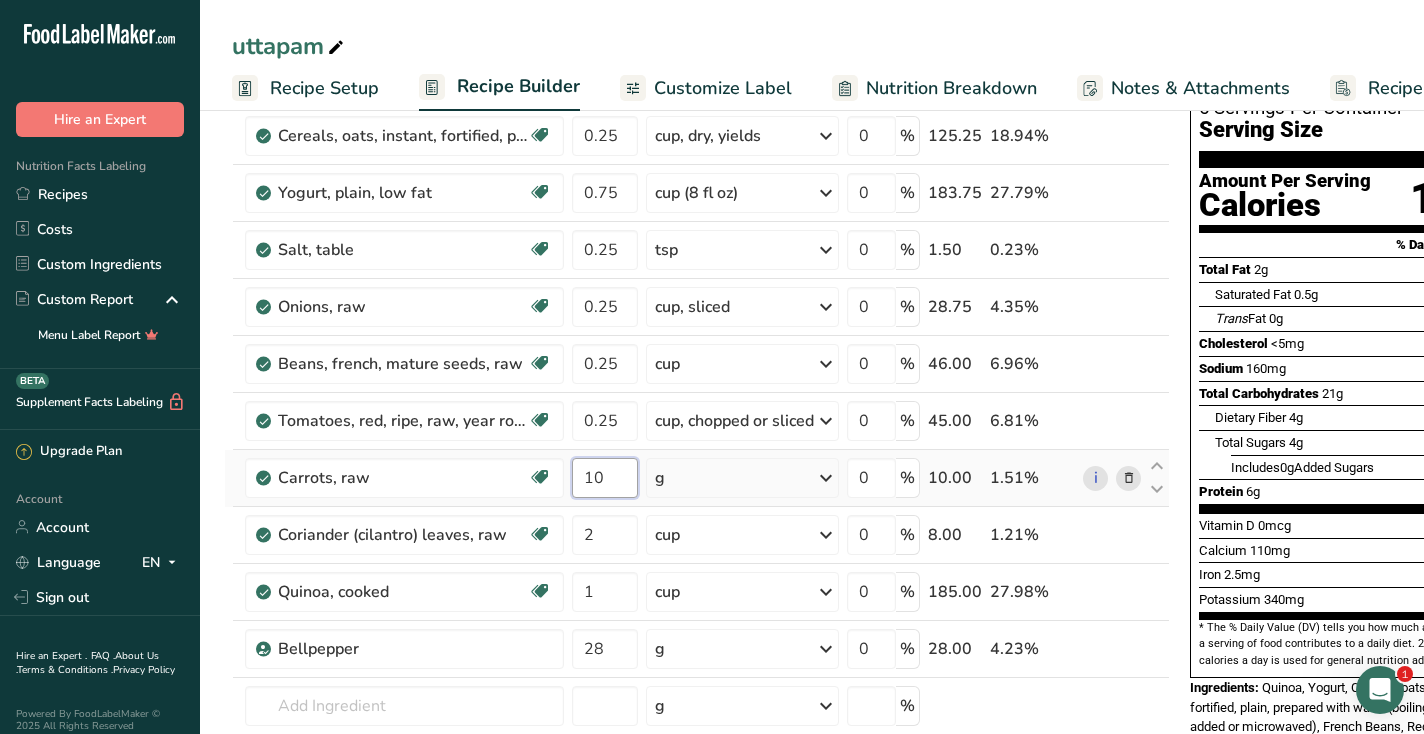 click on "10" at bounding box center [605, 478] 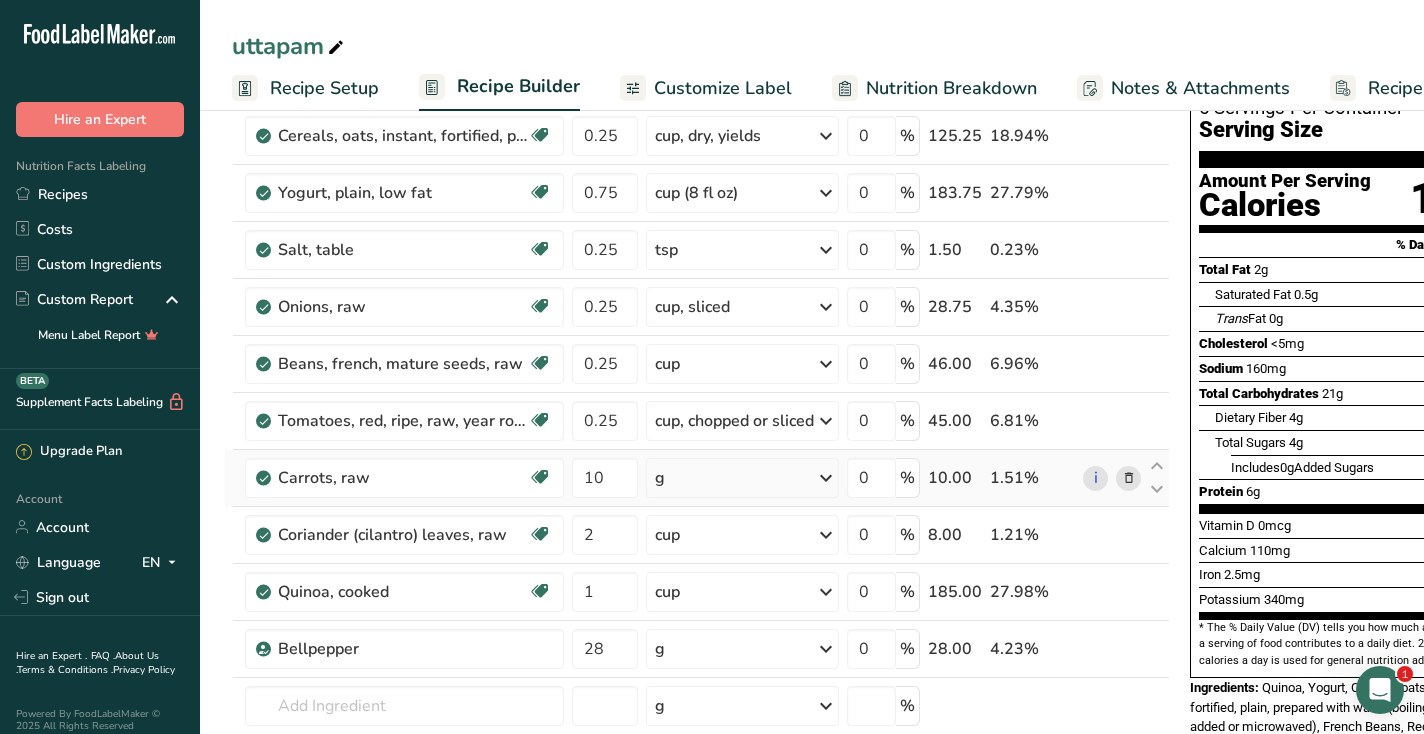 click on "Ingredient *
Amount *
Unit *
Waste *   .a-a{fill:#347362;}.b-a{fill:#fff;}          Grams
Percentage
Cereals, oats, instant, fortified, plain, prepared with water (boiling water added or microwaved)
Dairy free
Gluten free
Vegan
Vegetarian
Soy free
0.25
cup, dry, yields
Portions
1 cup, cooked
1 cup, dry, yields
1 oz, dry, yields
See more
Weight Units
g
kg
mg
See more
Volume Units
l
Volume units require a density conversion. If you know your ingredient's density enter it below. Otherwise, click on "RIA" our AI Regulatory bot - she will be able to help you
lb/ft3" at bounding box center [697, 462] 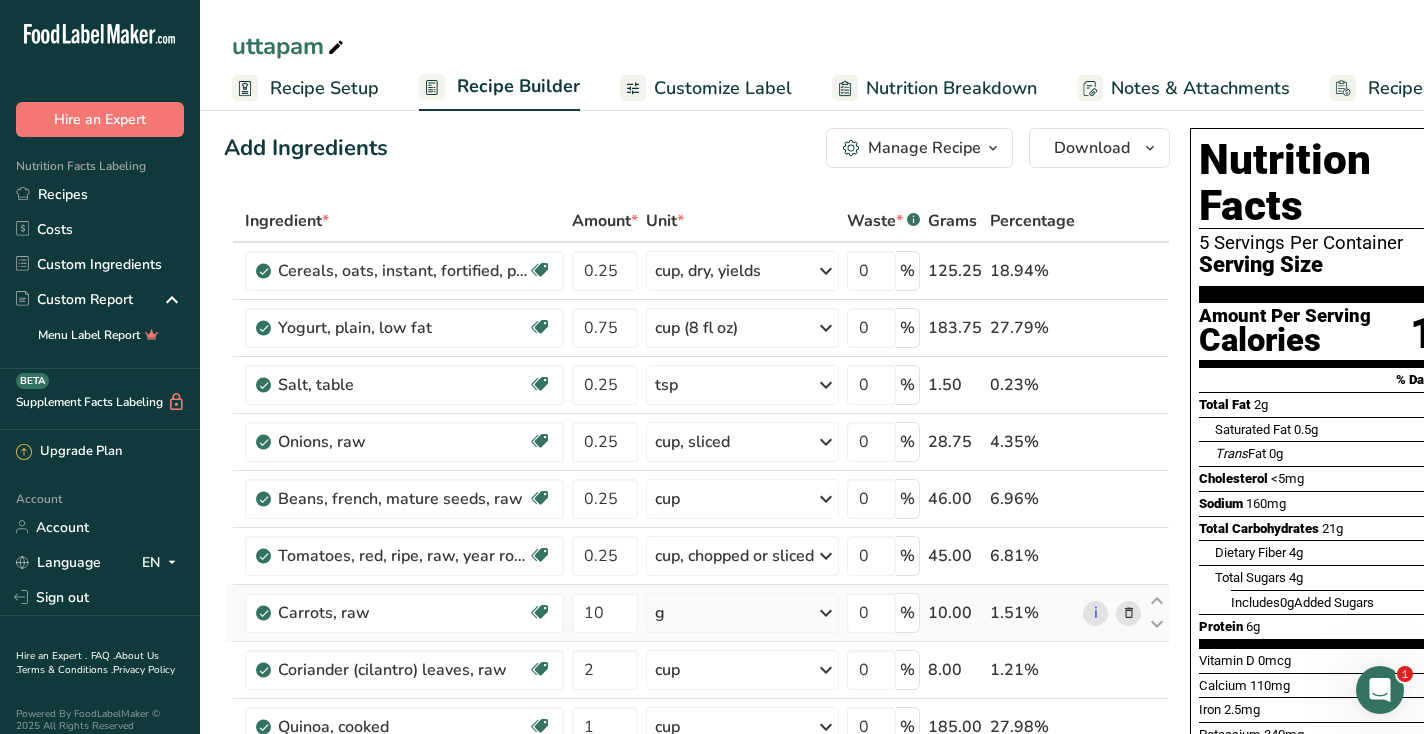 scroll, scrollTop: 19, scrollLeft: 0, axis: vertical 